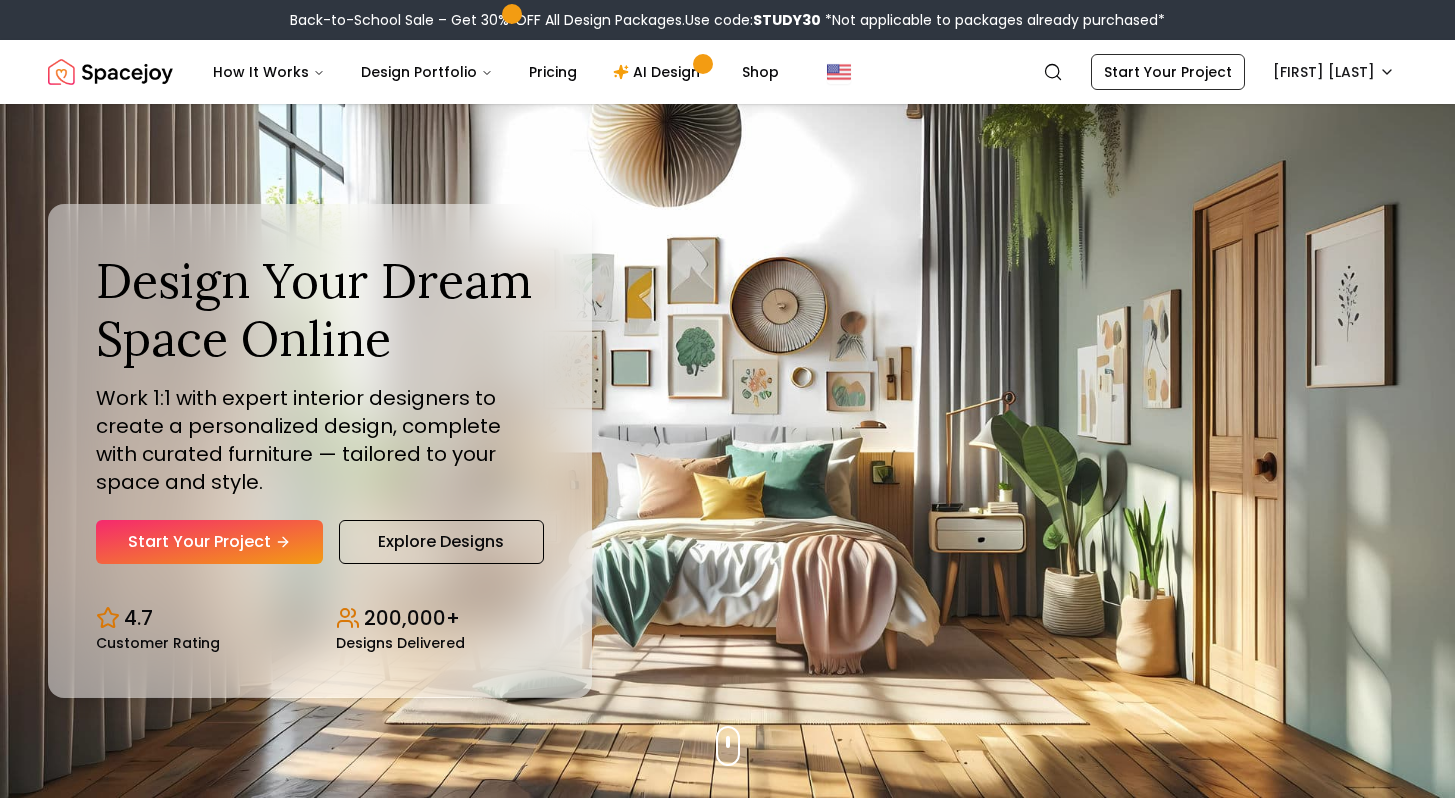 scroll, scrollTop: 0, scrollLeft: 0, axis: both 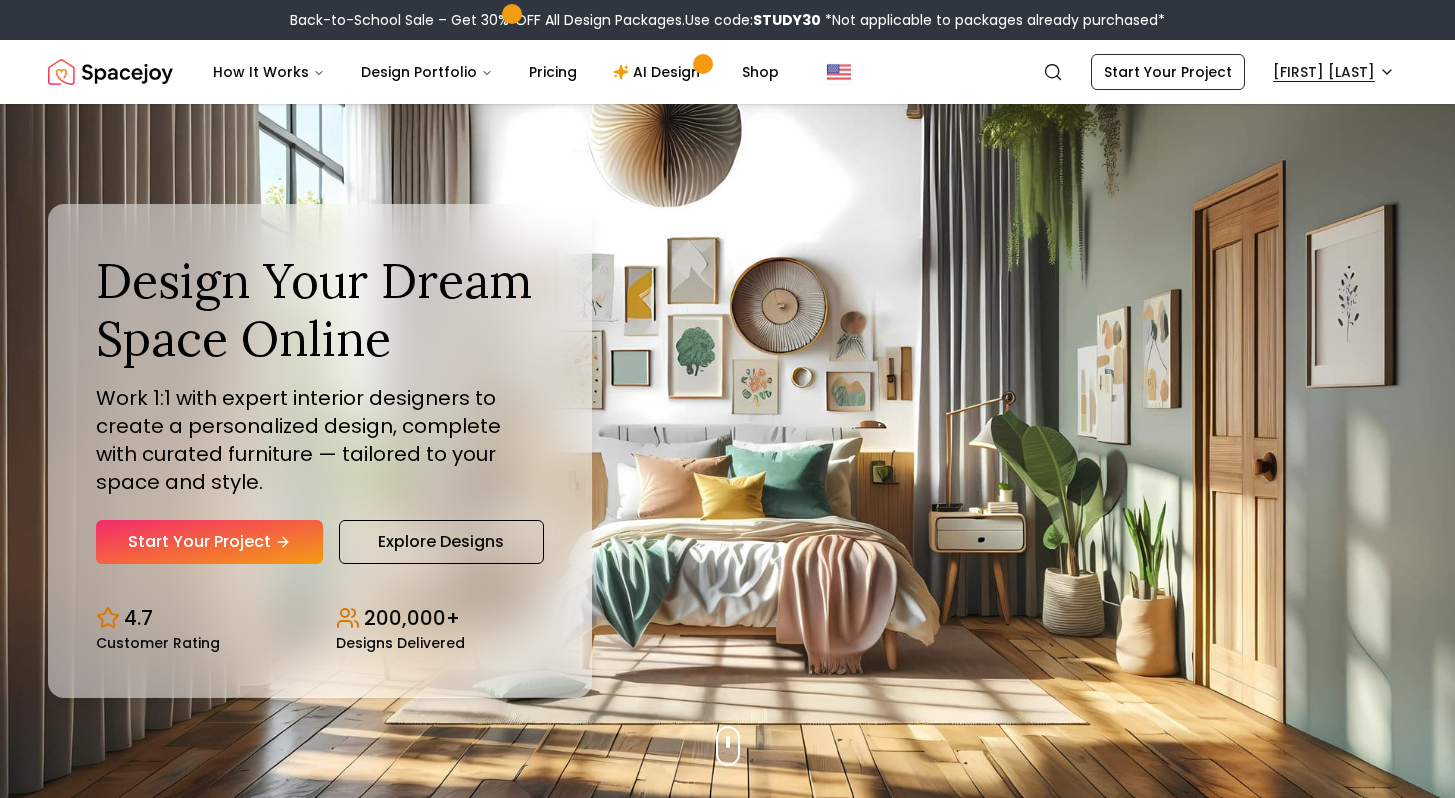 click on "Back-to-School Sale – Get 30% OFF All Design Packages.  Use code:  STUDY30   *Not applicable to packages already purchased* Spacejoy Search OP How It Works   Design Portfolio   Pricing   AI Design Shop Search Start Your Project   [USERNAME] Design Your Dream Space Online Work 1:1 with expert interior designers to create a personalized design, complete with curated furniture — tailored to your space and style. Start Your Project   Explore Designs 4.7 Customer Rating 200,000+ Designs Delivered Design Your Dream Space Online Work 1:1 with expert interior designers to create a personalized design, complete with curated furniture — tailored to your space and style. Start Your Project   Explore Designs 4.7 Customer Rating 200,000+ Designs Delivered The Summer Edit Sale Get 30% OFF on all Design Packages Get Started   Summer Splash Sale Up to 60% OFF on Furniture & Decor Shop Now   Get Matched with Expert Interior Designers Online! [FIRST] [LAST] Designer [FIRST] [LAST] Designer [FIRST] [LAST] Designer   1" at bounding box center (727, 5986) 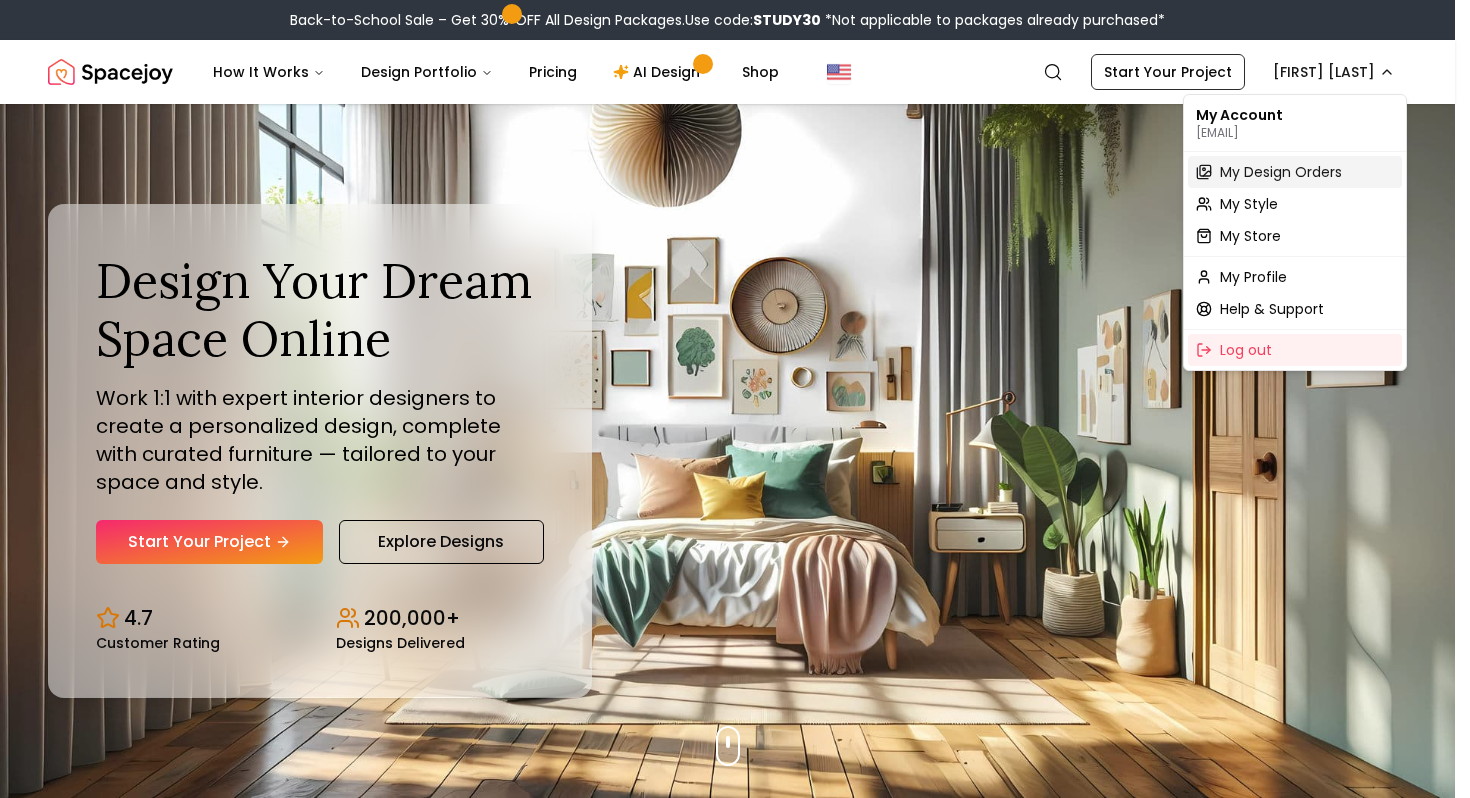 click on "My Design Orders" at bounding box center [1281, 172] 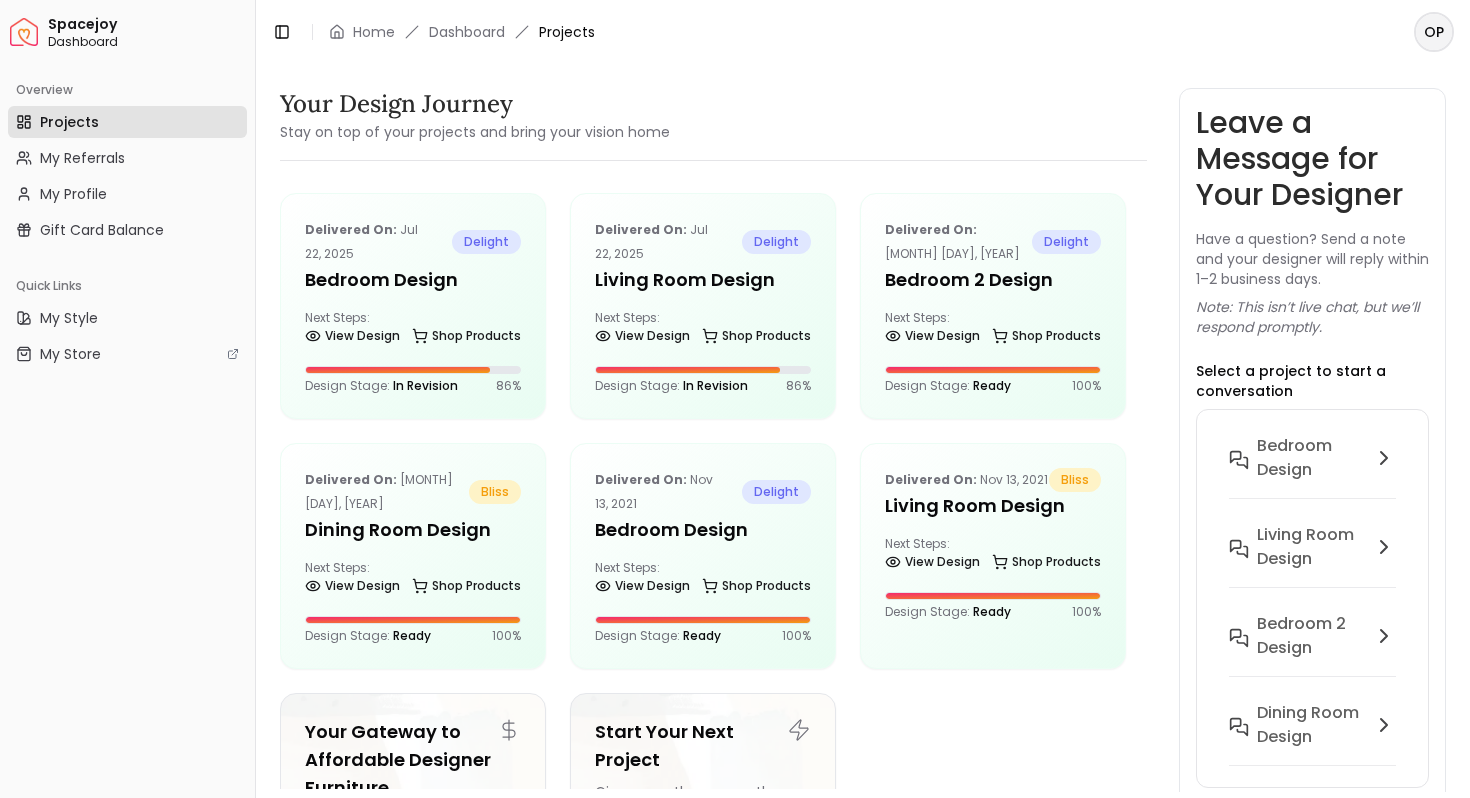 click on "Toggle Sidebar Home Dashboard Projects OP" at bounding box center [863, 32] 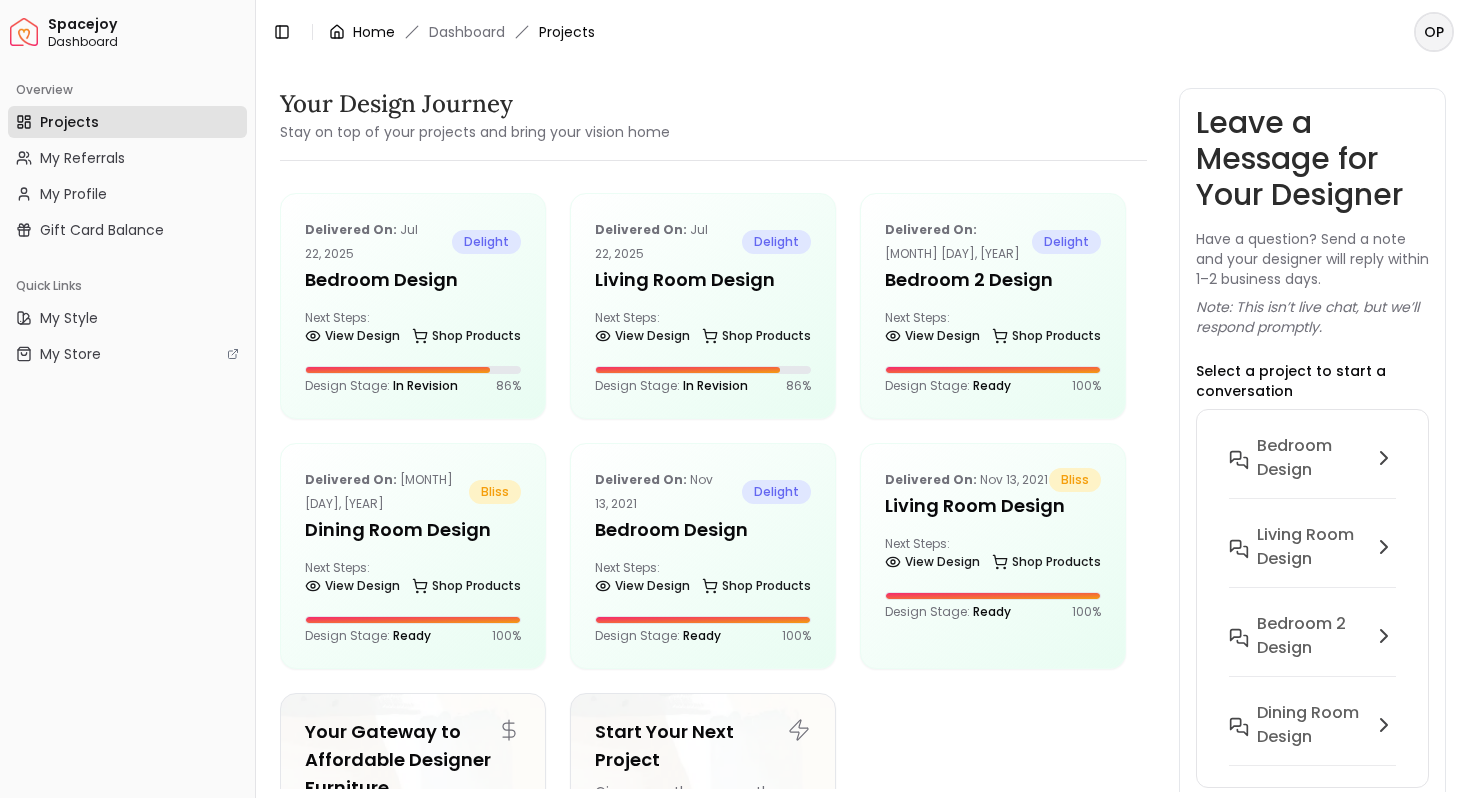 click on "Home" at bounding box center (374, 32) 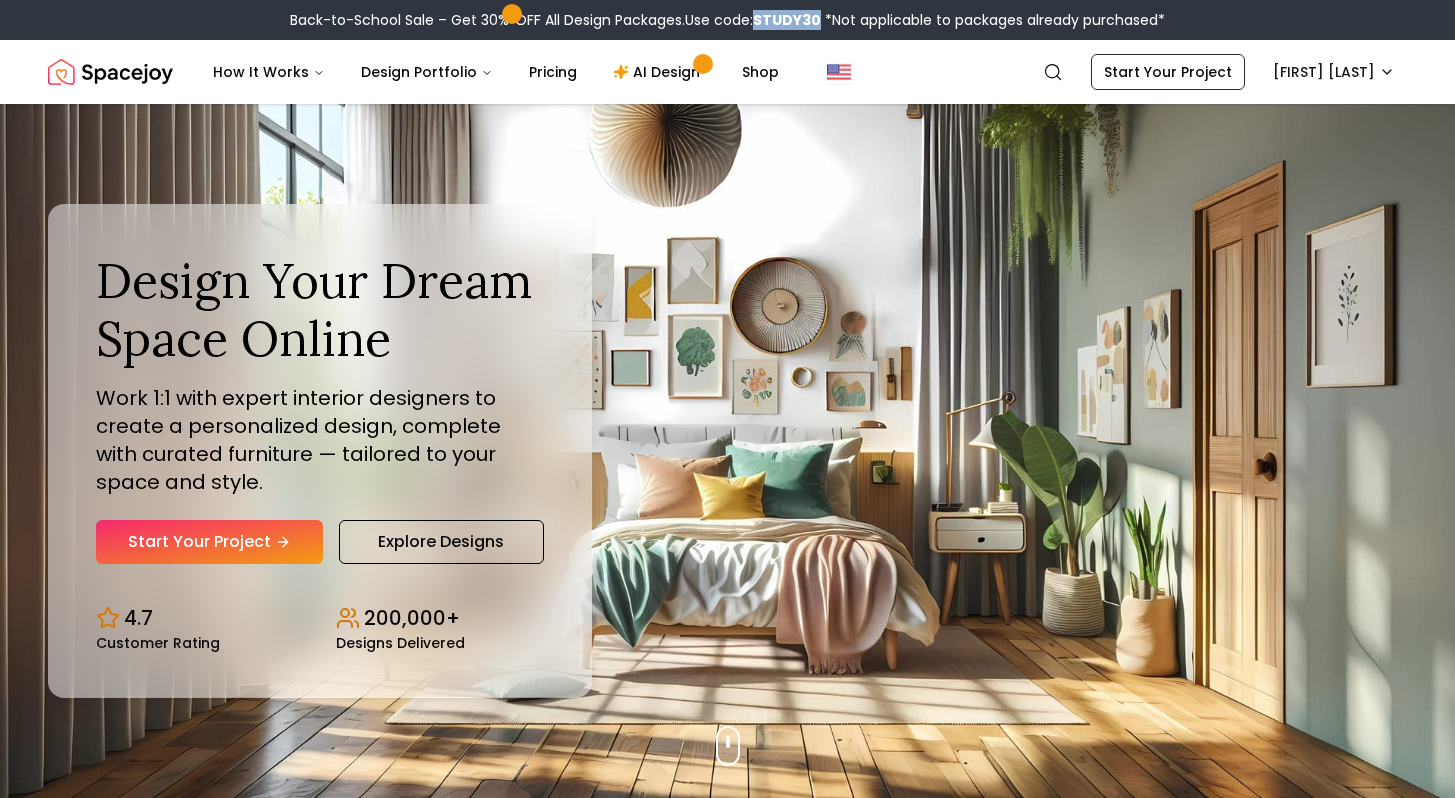drag, startPoint x: 822, startPoint y: 22, endPoint x: 759, endPoint y: 22, distance: 63 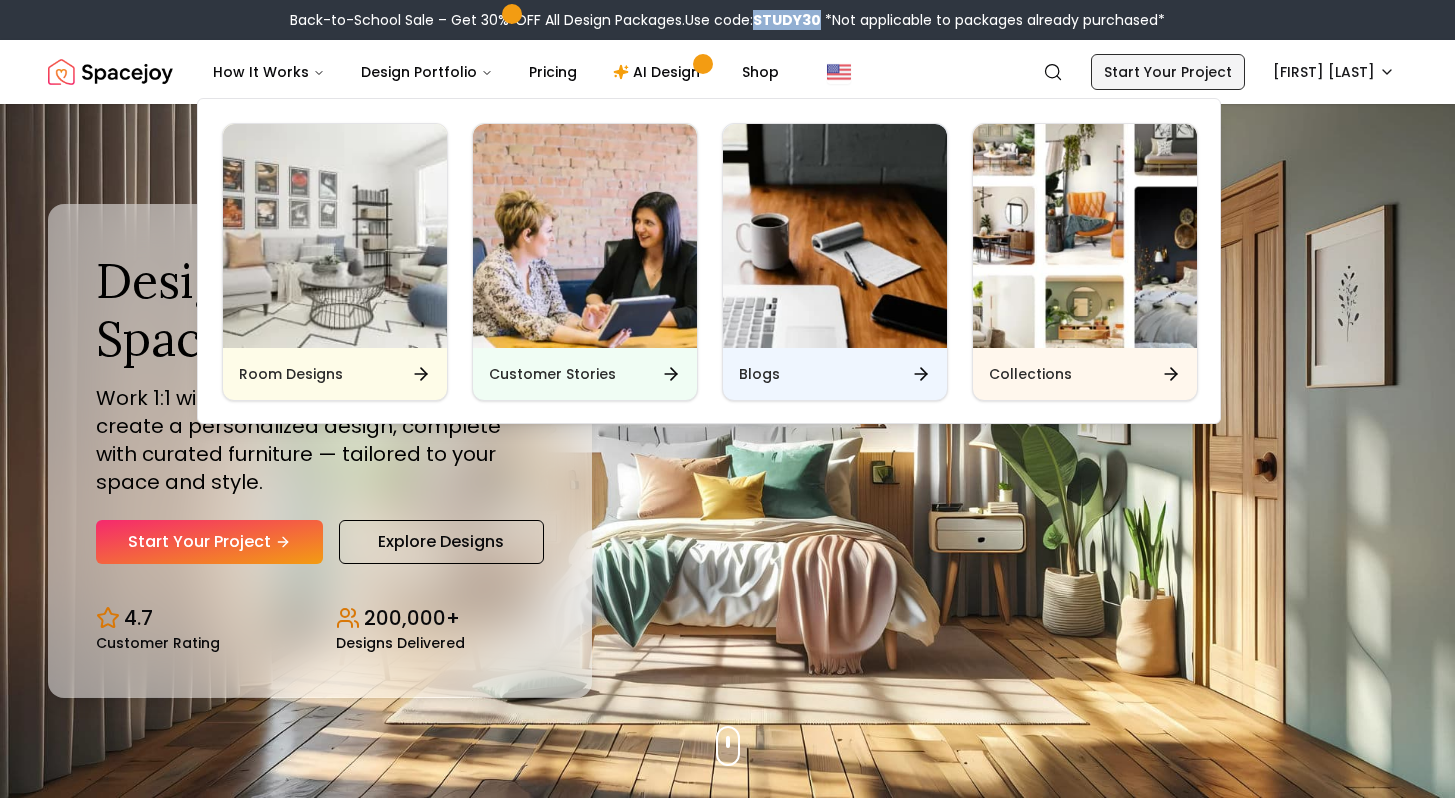 click on "Start Your Project" at bounding box center [1168, 72] 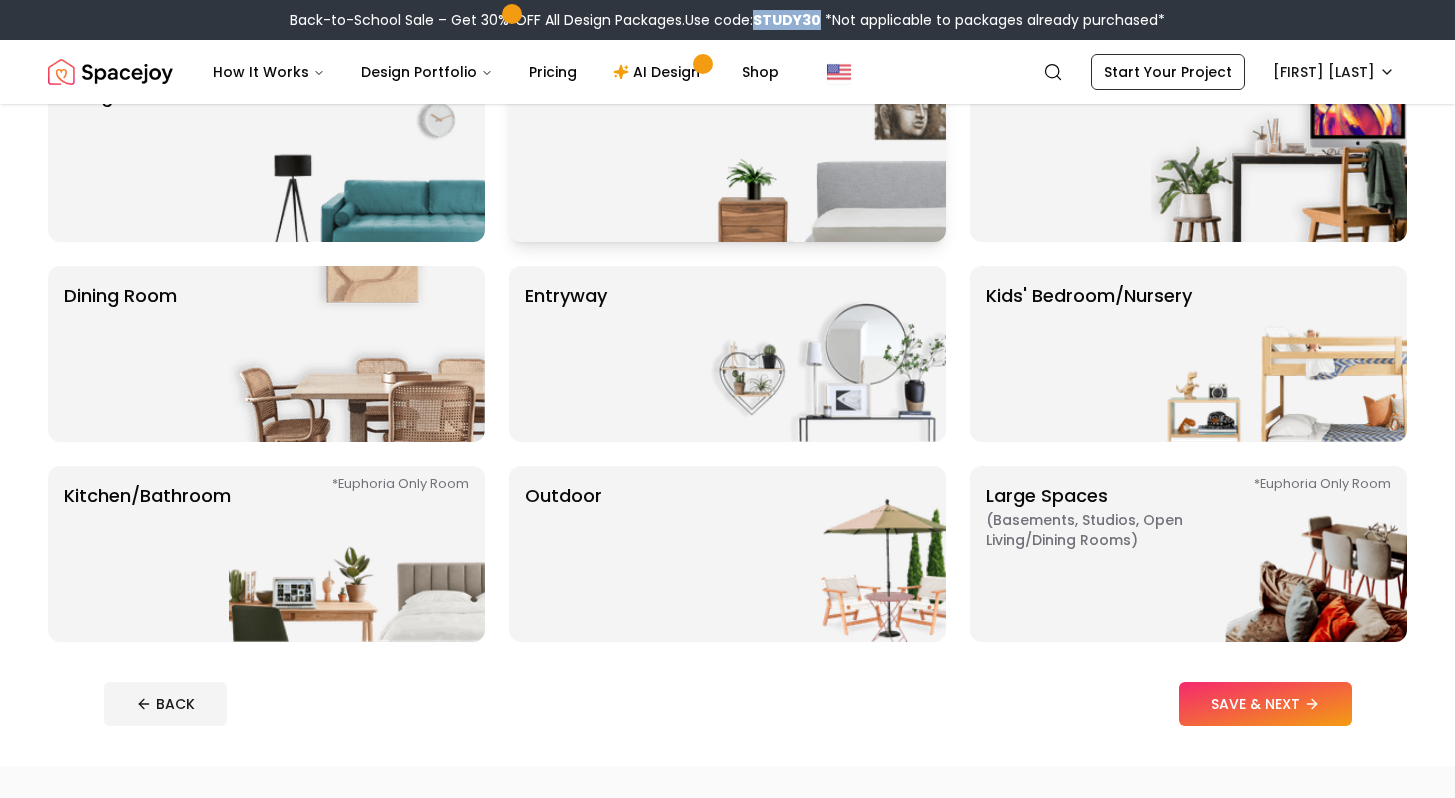 scroll, scrollTop: 213, scrollLeft: 0, axis: vertical 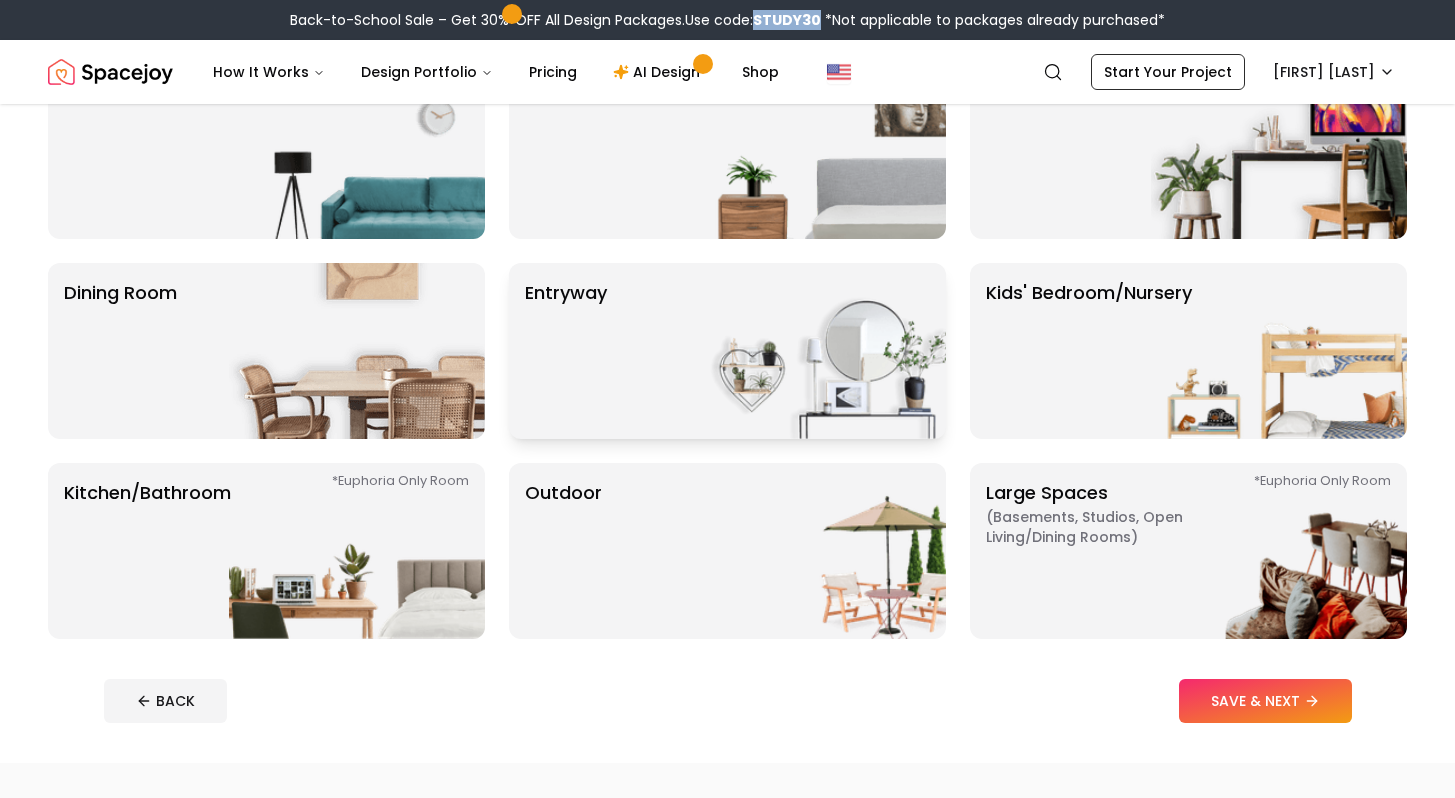 click at bounding box center [818, 351] 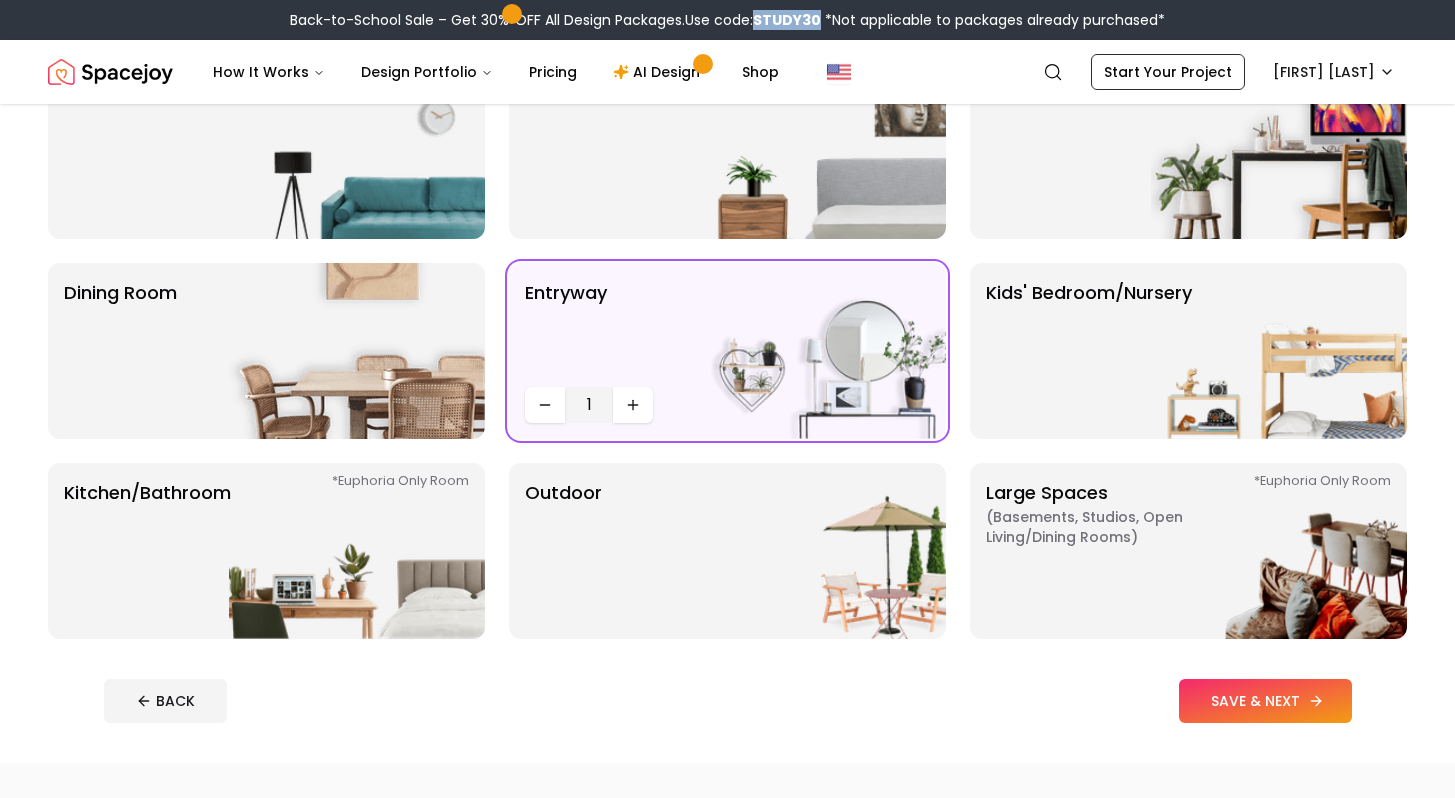 click on "SAVE & NEXT" at bounding box center (1265, 701) 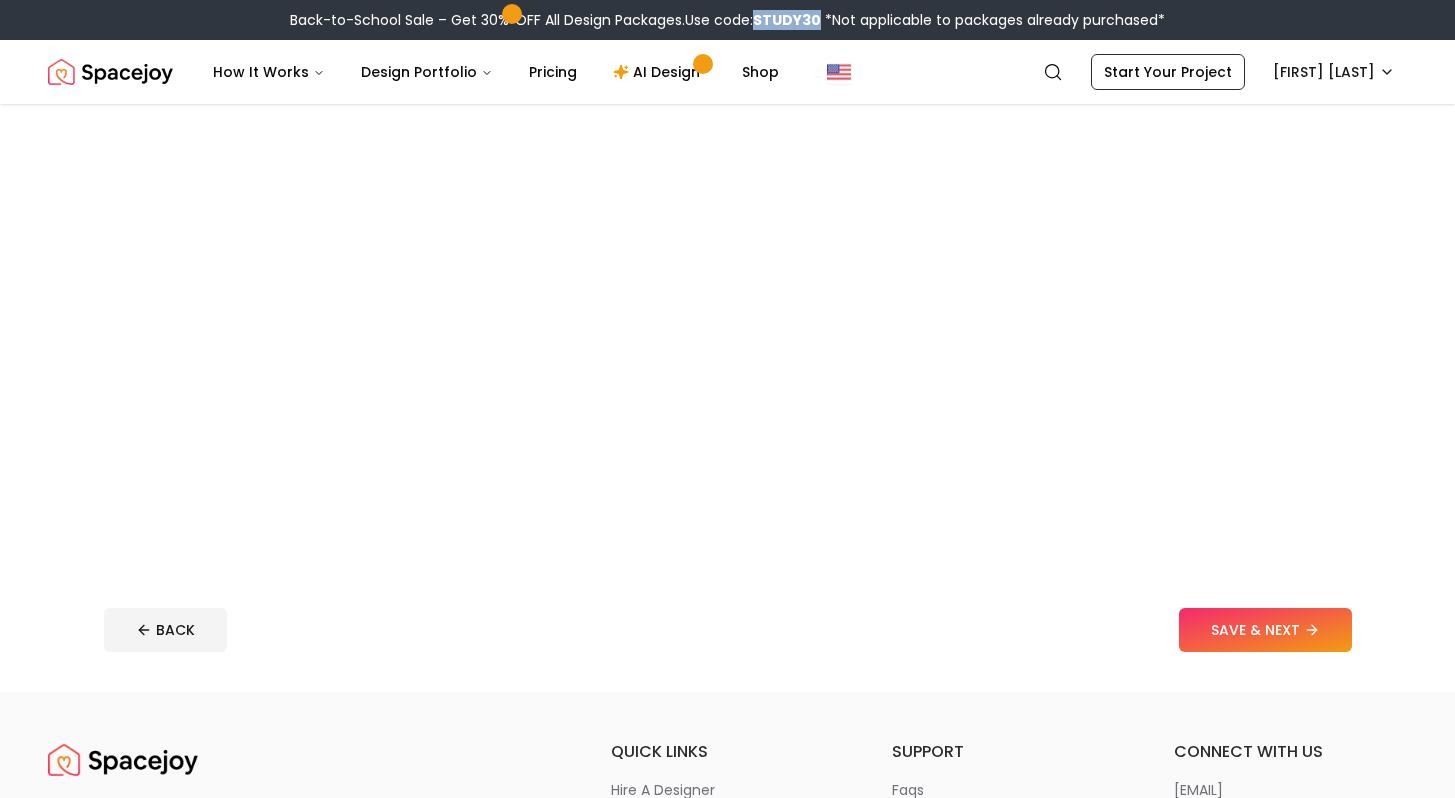 scroll, scrollTop: 0, scrollLeft: 0, axis: both 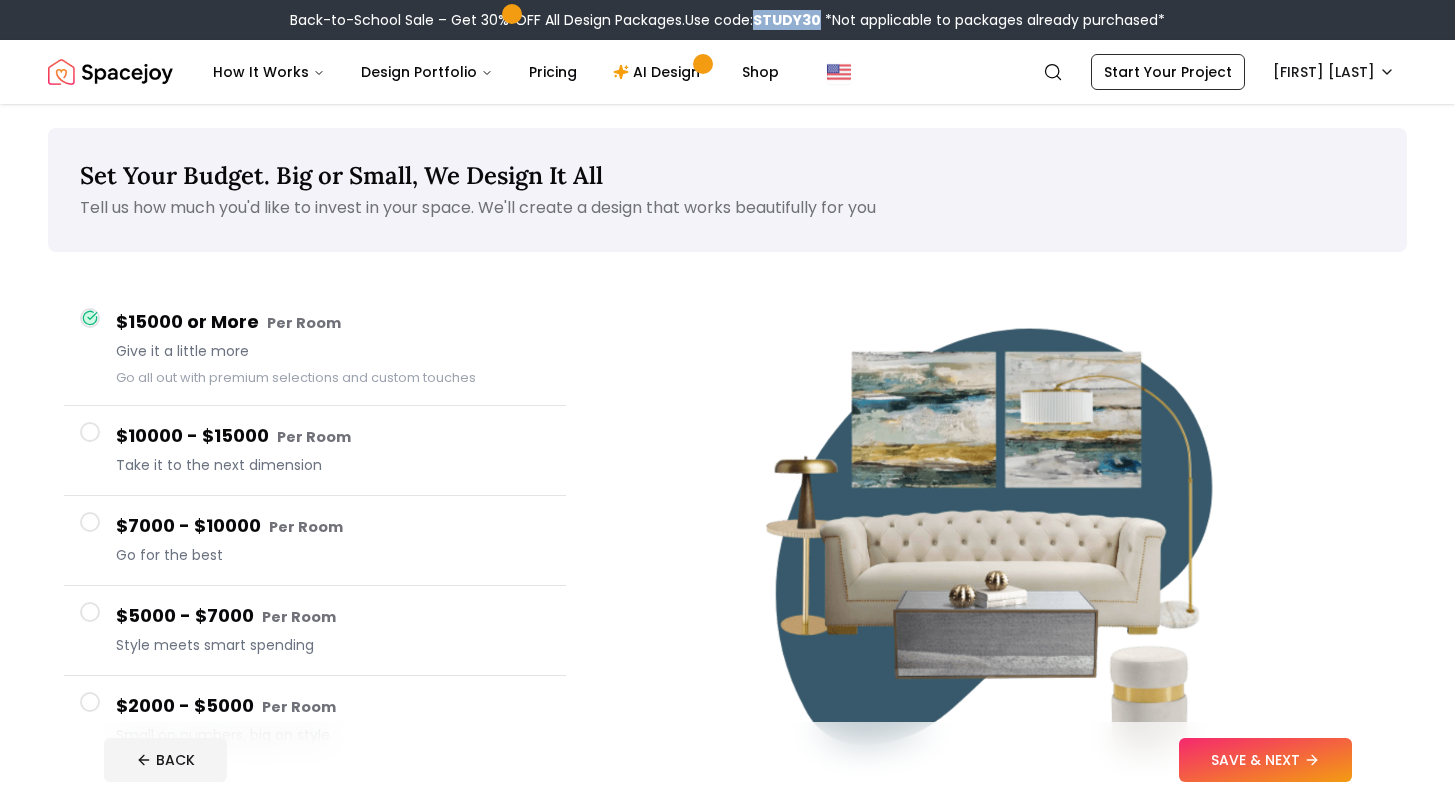 click on "$2000 - $5000    Per Room Small on numbers, big on style" at bounding box center (315, 720) 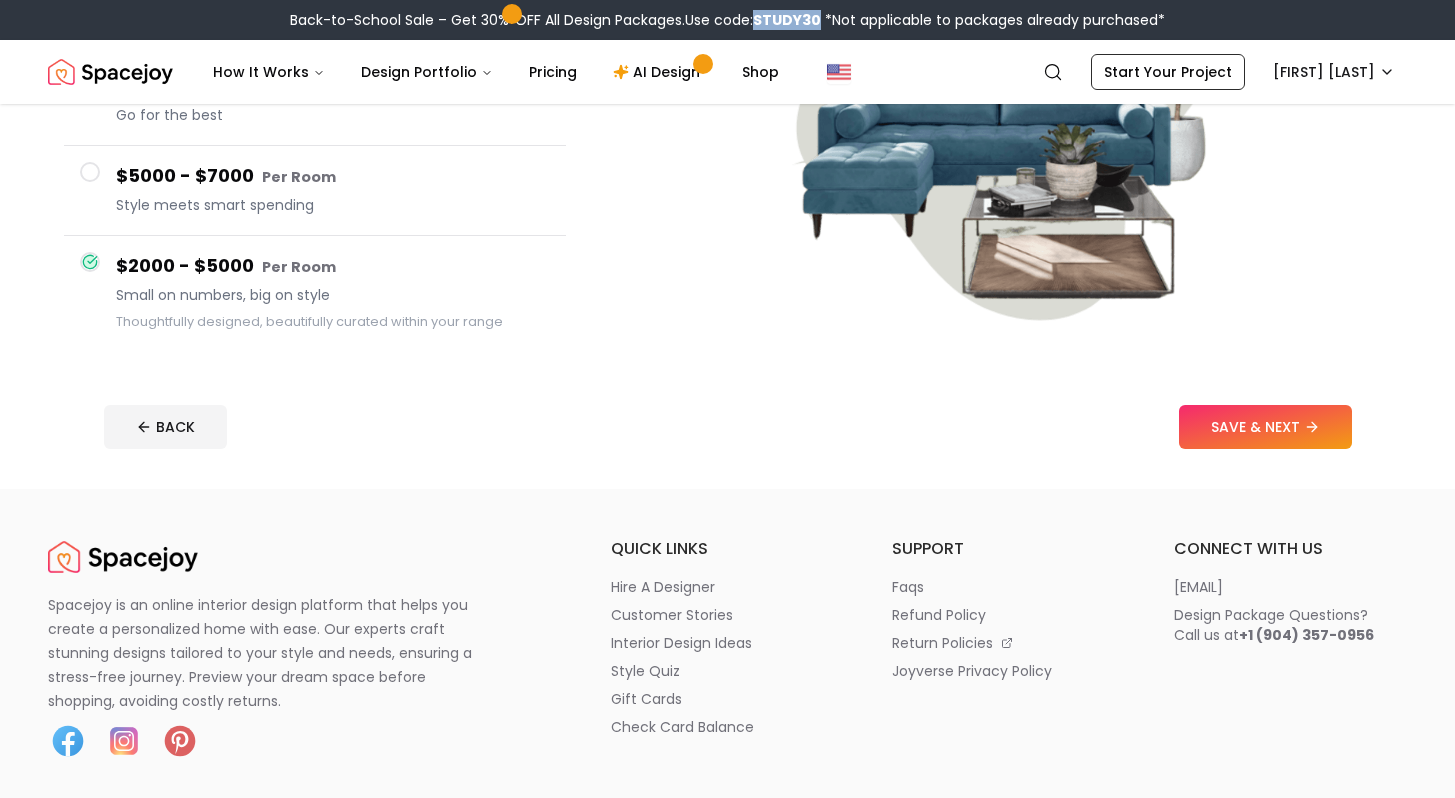 scroll, scrollTop: 415, scrollLeft: 0, axis: vertical 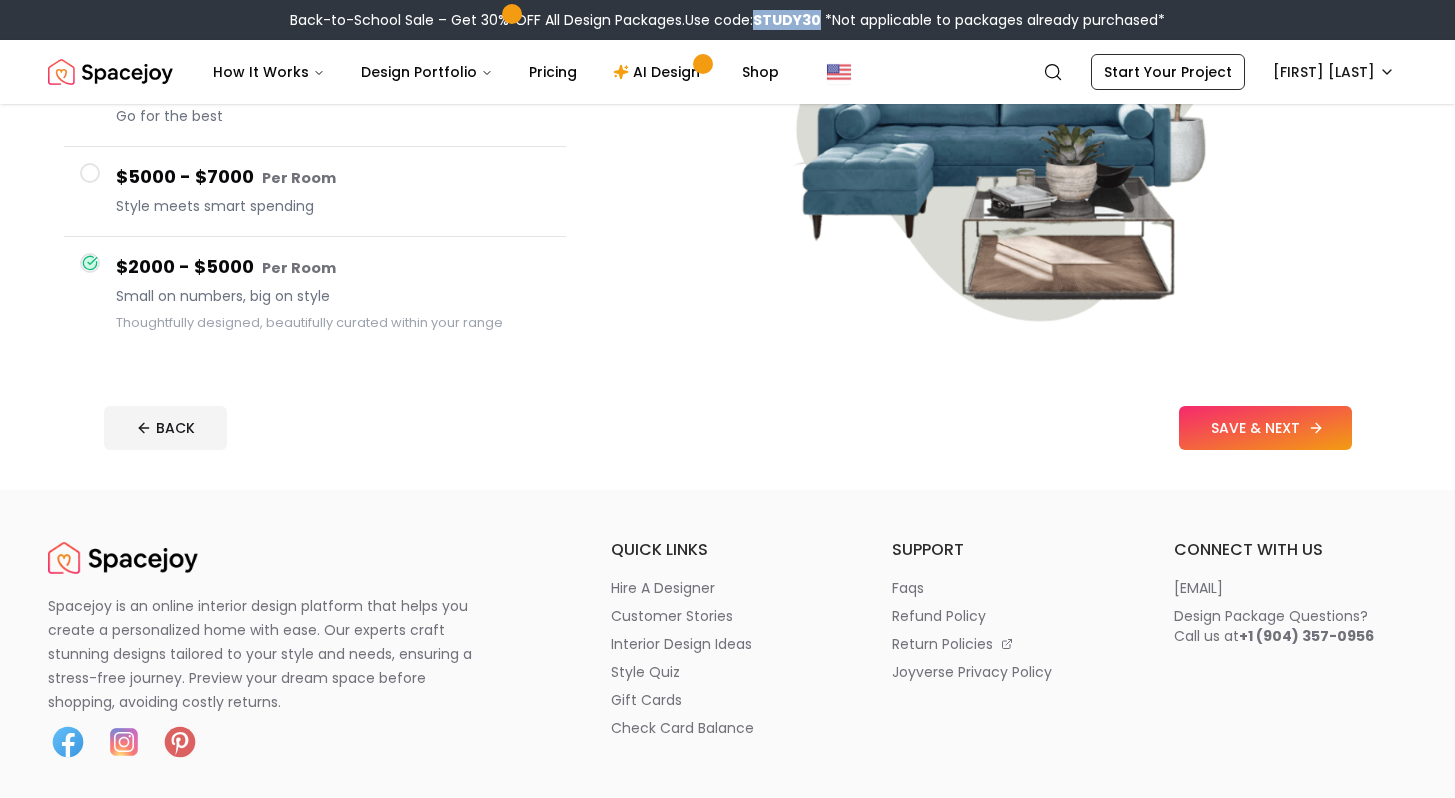 click on "SAVE & NEXT" at bounding box center (1265, 428) 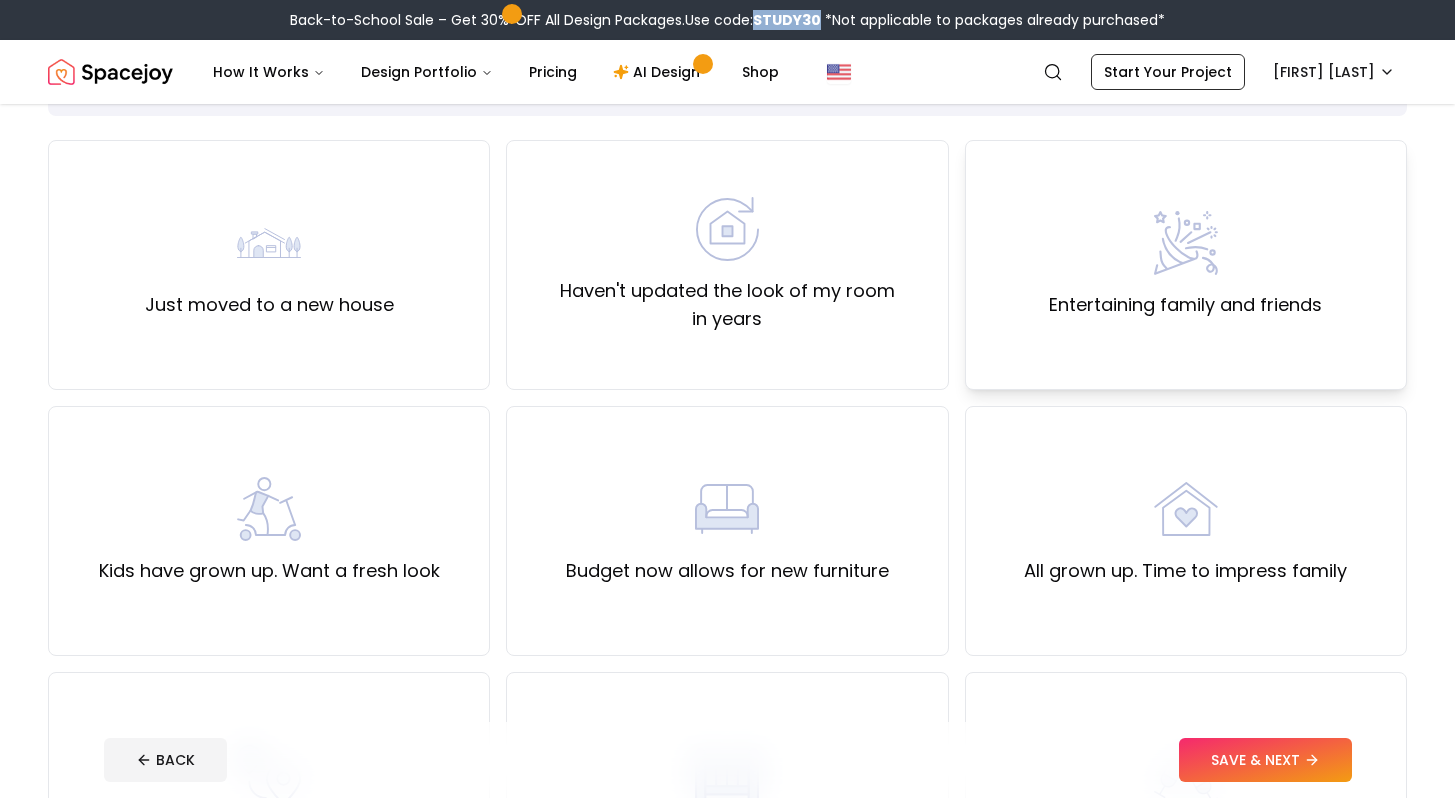 scroll, scrollTop: 138, scrollLeft: 0, axis: vertical 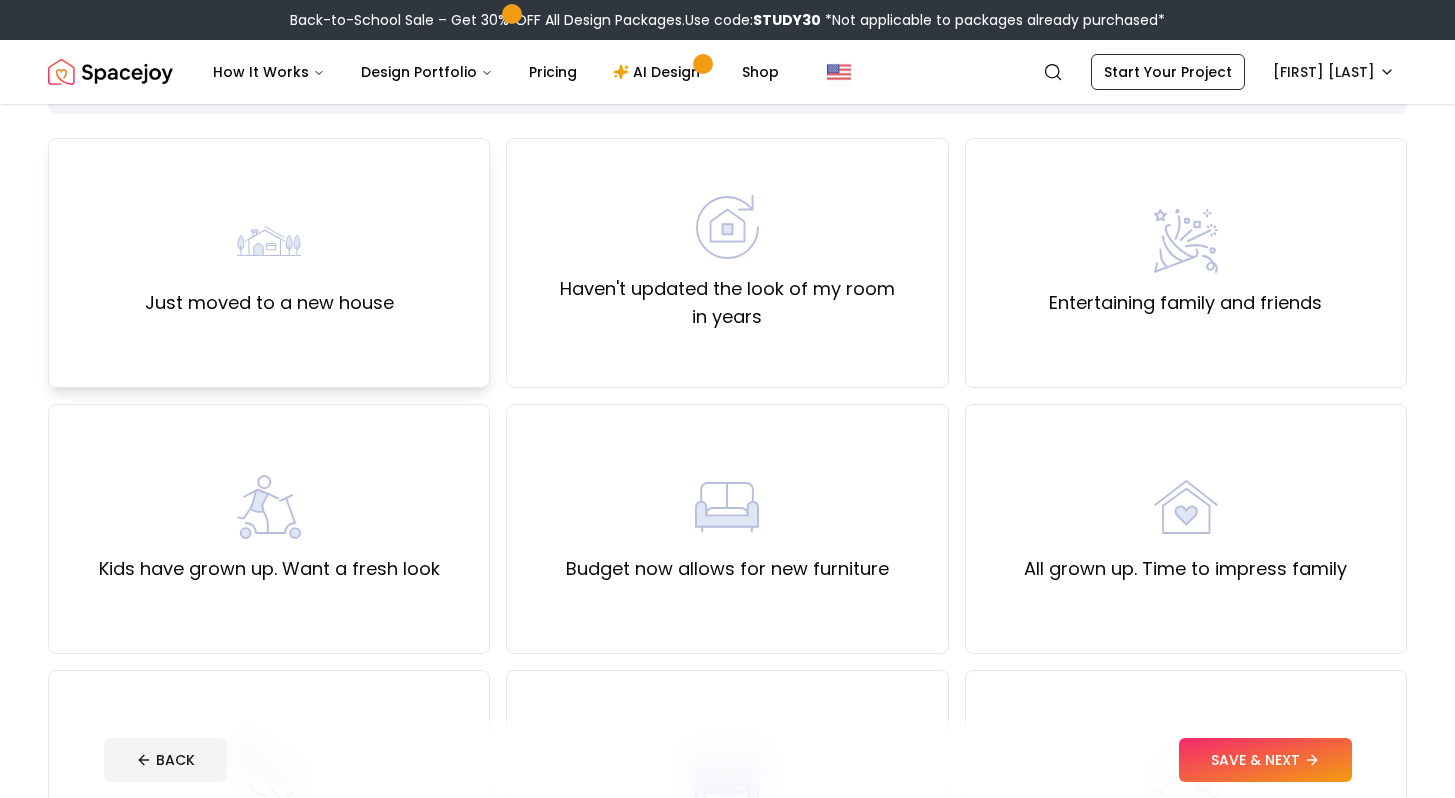 click on "Just moved to a new house" at bounding box center (269, 263) 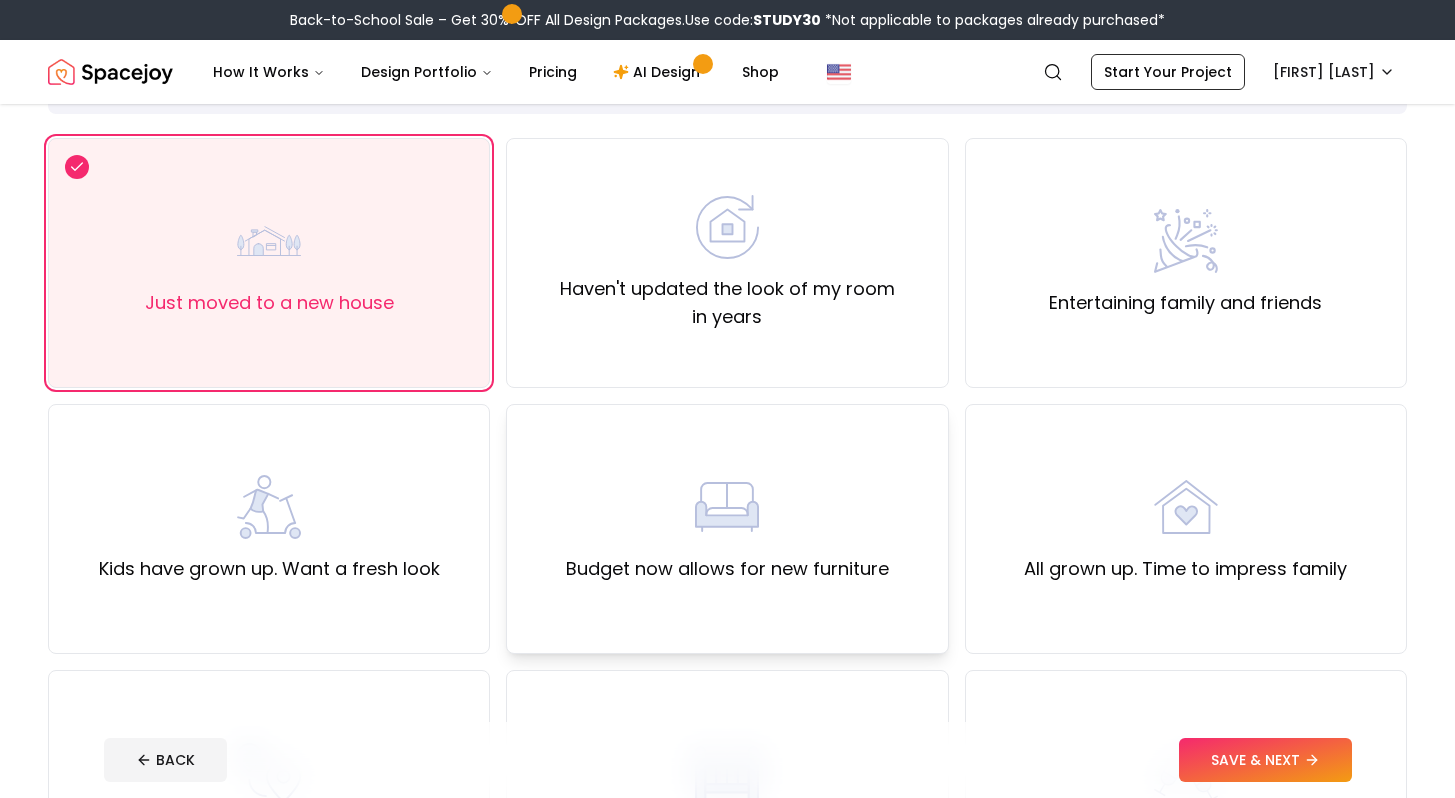 click on "Budget now allows for new furniture" at bounding box center (727, 529) 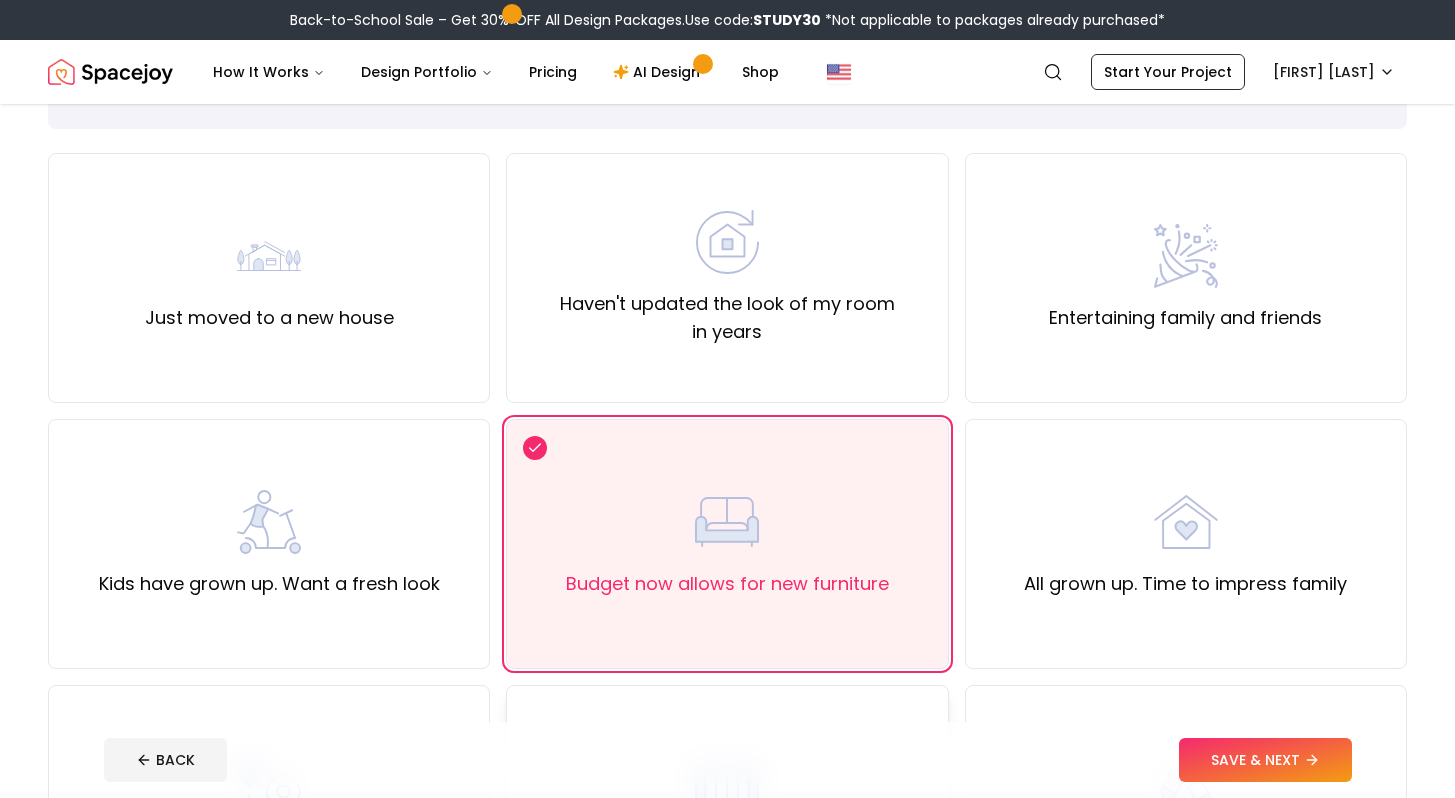 scroll, scrollTop: 435, scrollLeft: 0, axis: vertical 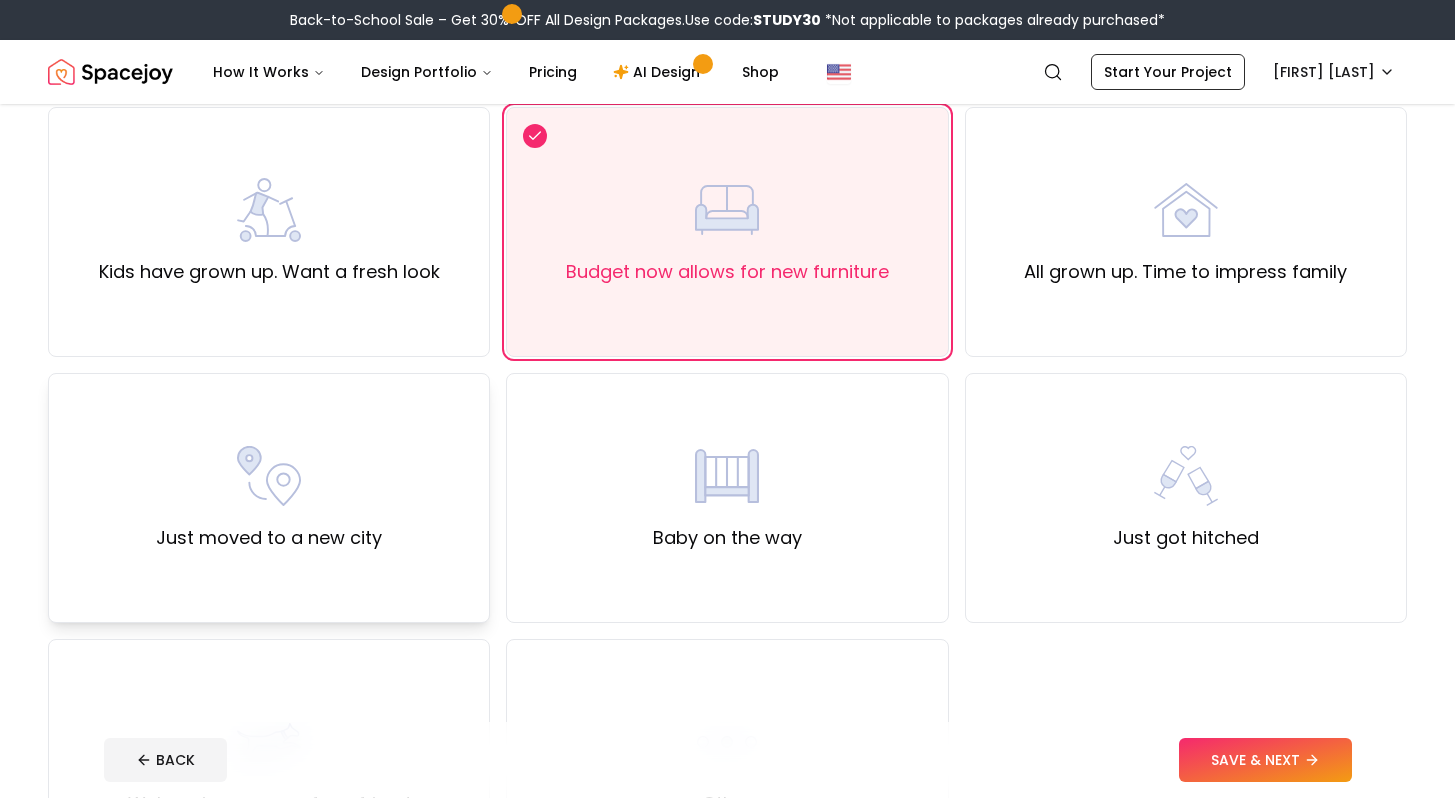 click at bounding box center [269, 476] 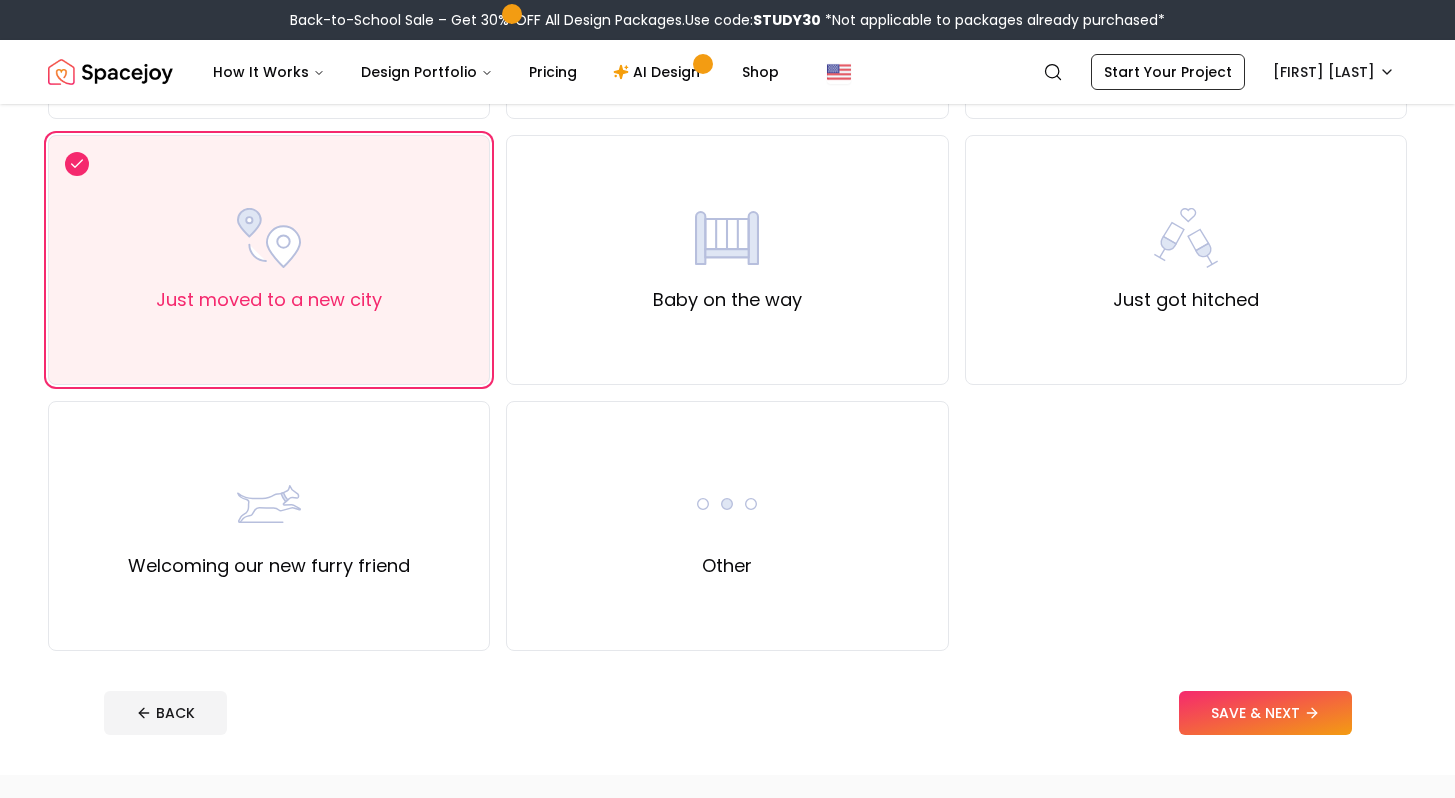 scroll, scrollTop: 739, scrollLeft: 0, axis: vertical 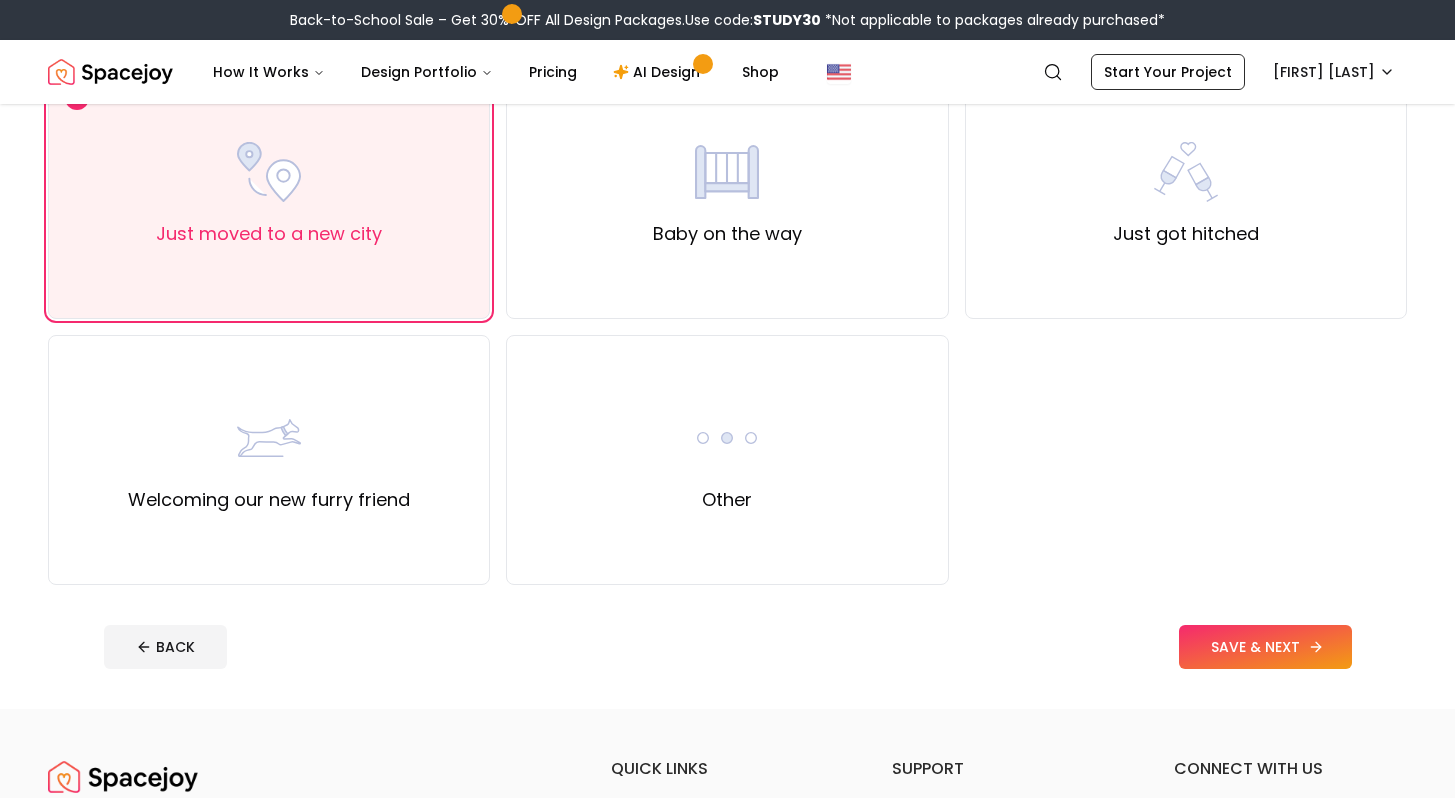 click on "SAVE & NEXT" at bounding box center [1265, 647] 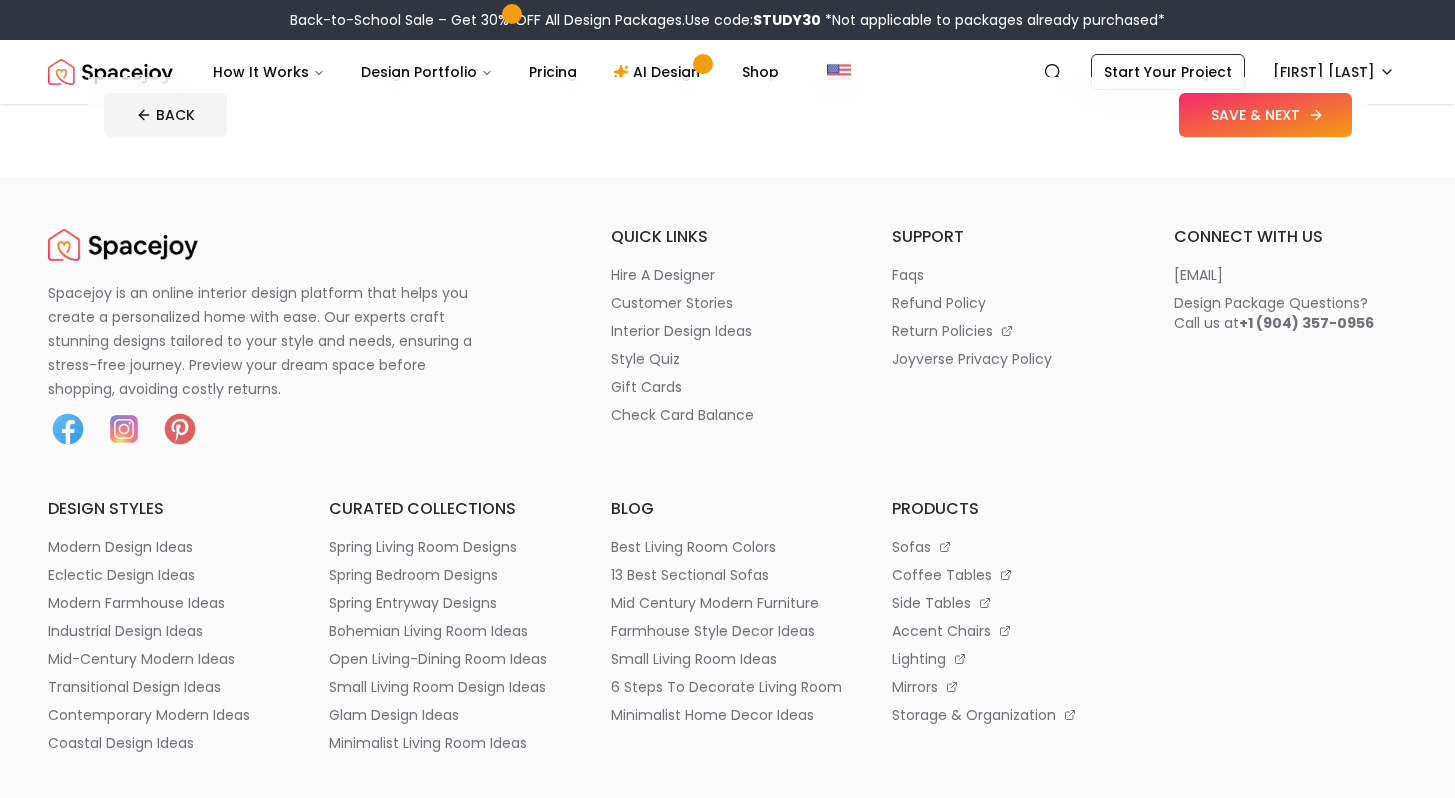 scroll, scrollTop: 0, scrollLeft: 0, axis: both 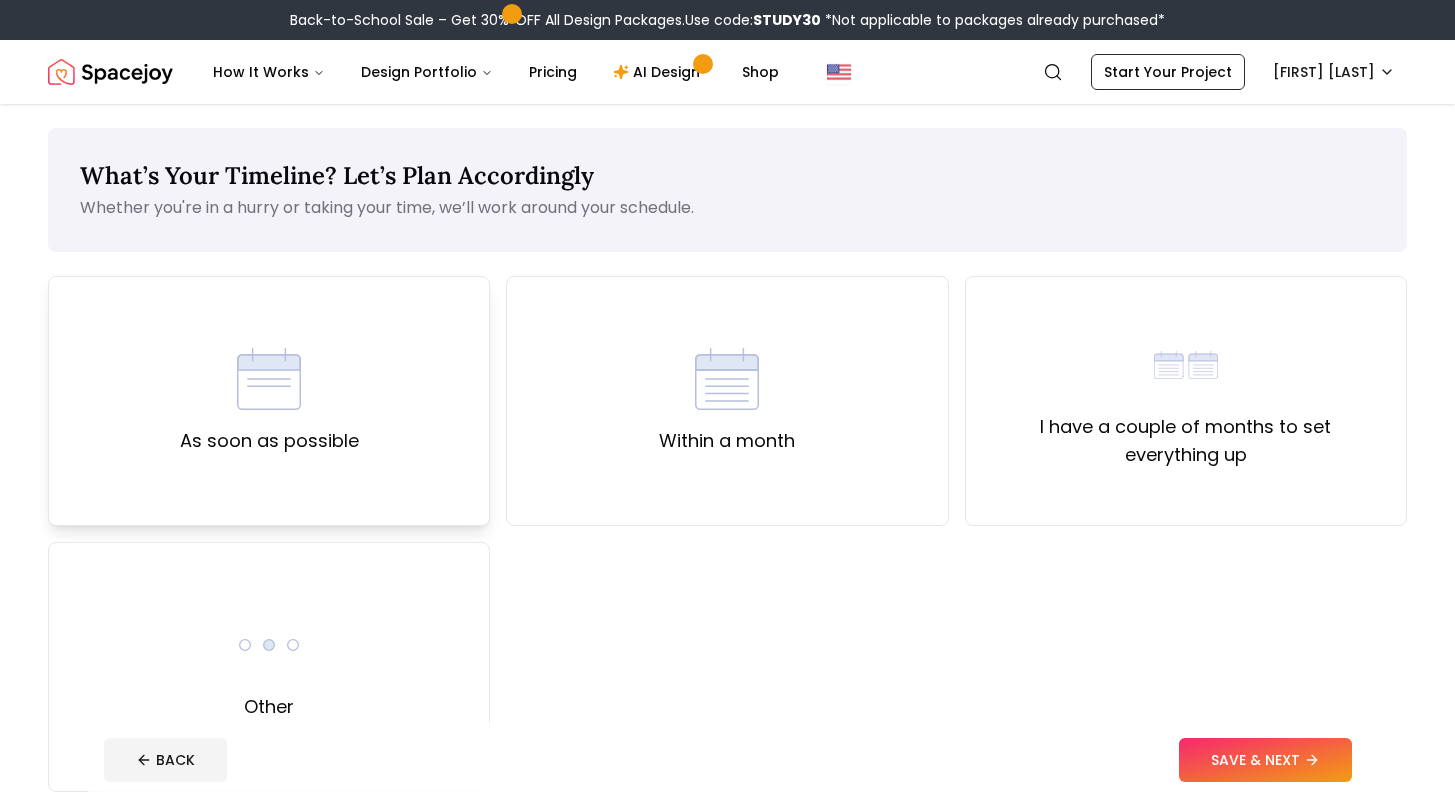 click on "As soon as possible" at bounding box center [269, 401] 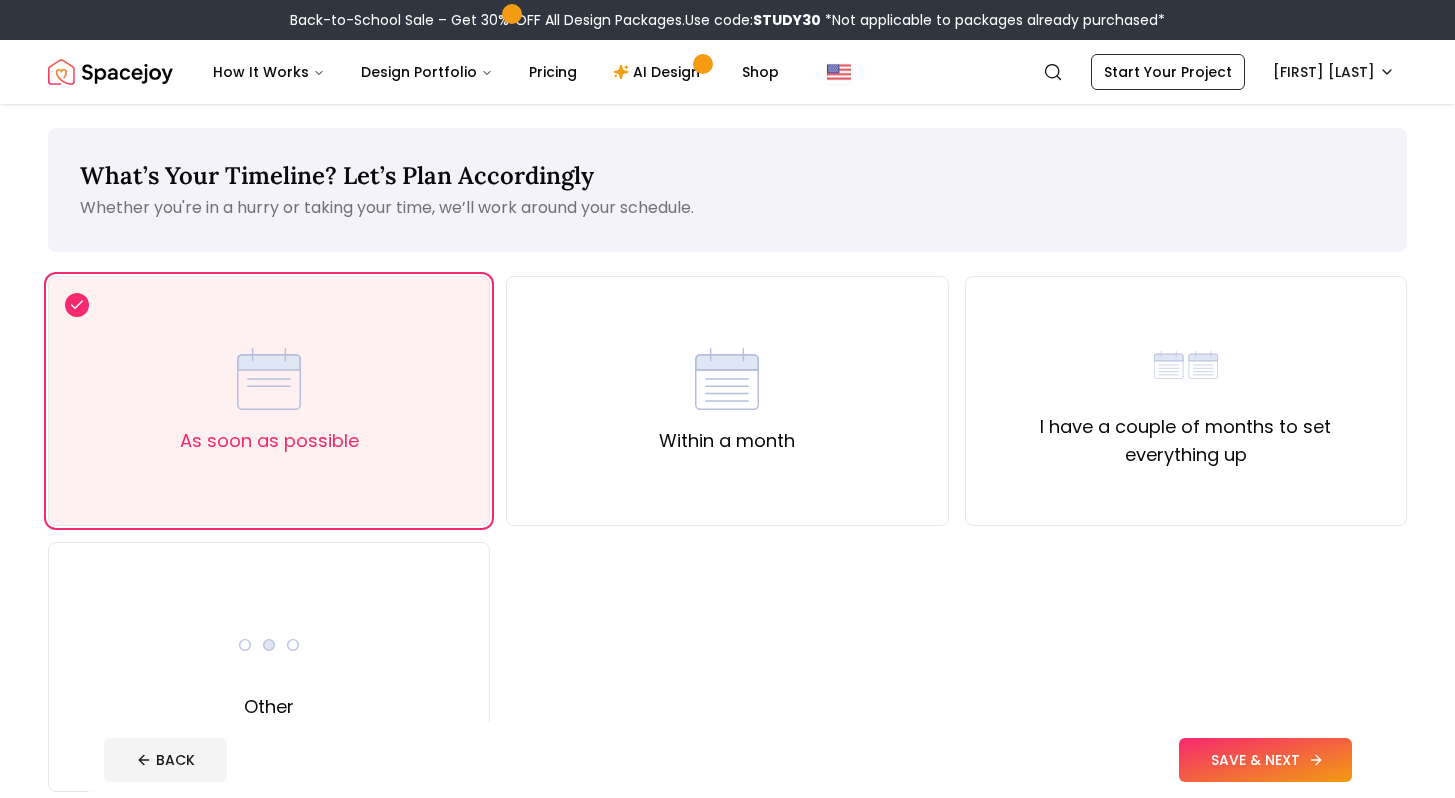 click on "SAVE & NEXT" at bounding box center (1265, 760) 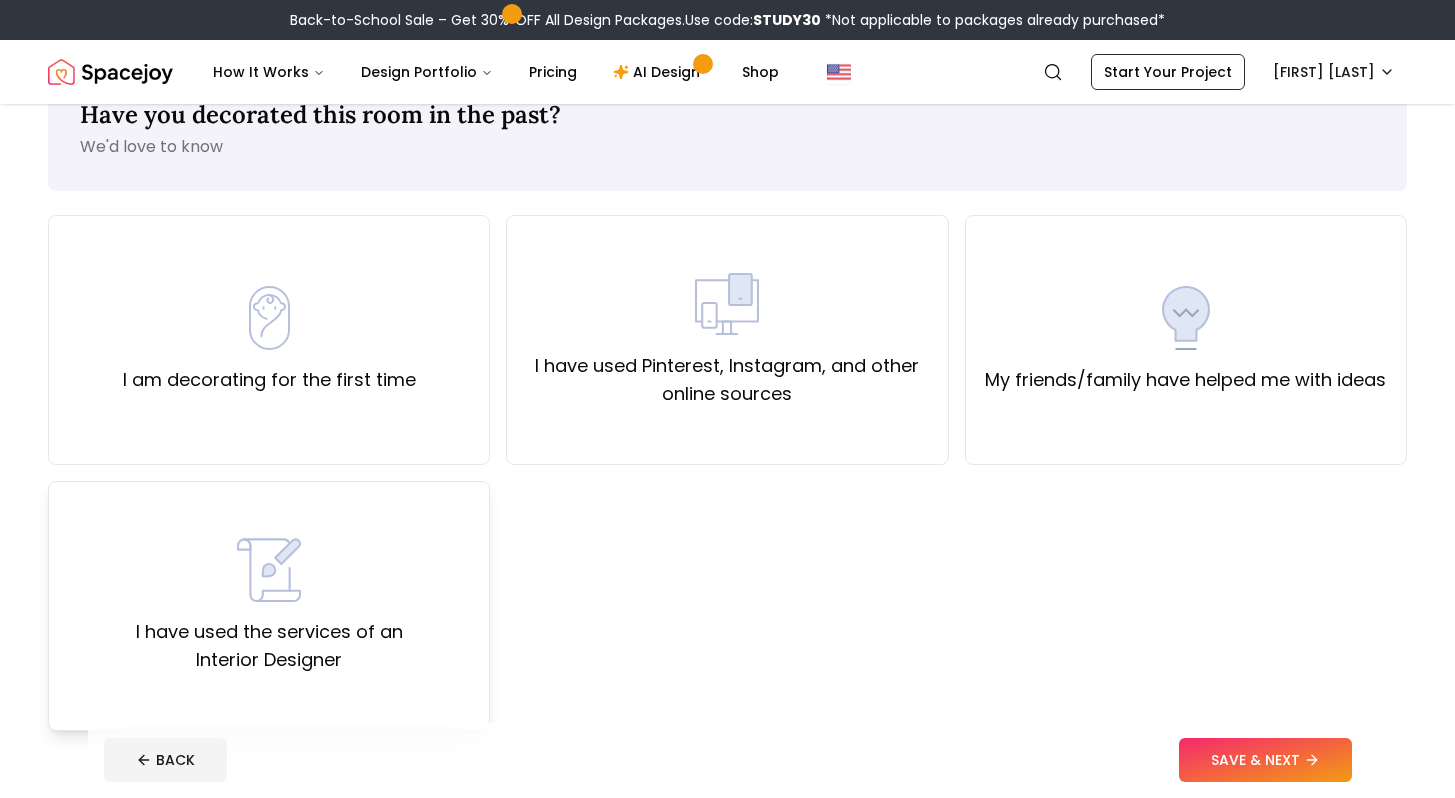 scroll, scrollTop: 71, scrollLeft: 0, axis: vertical 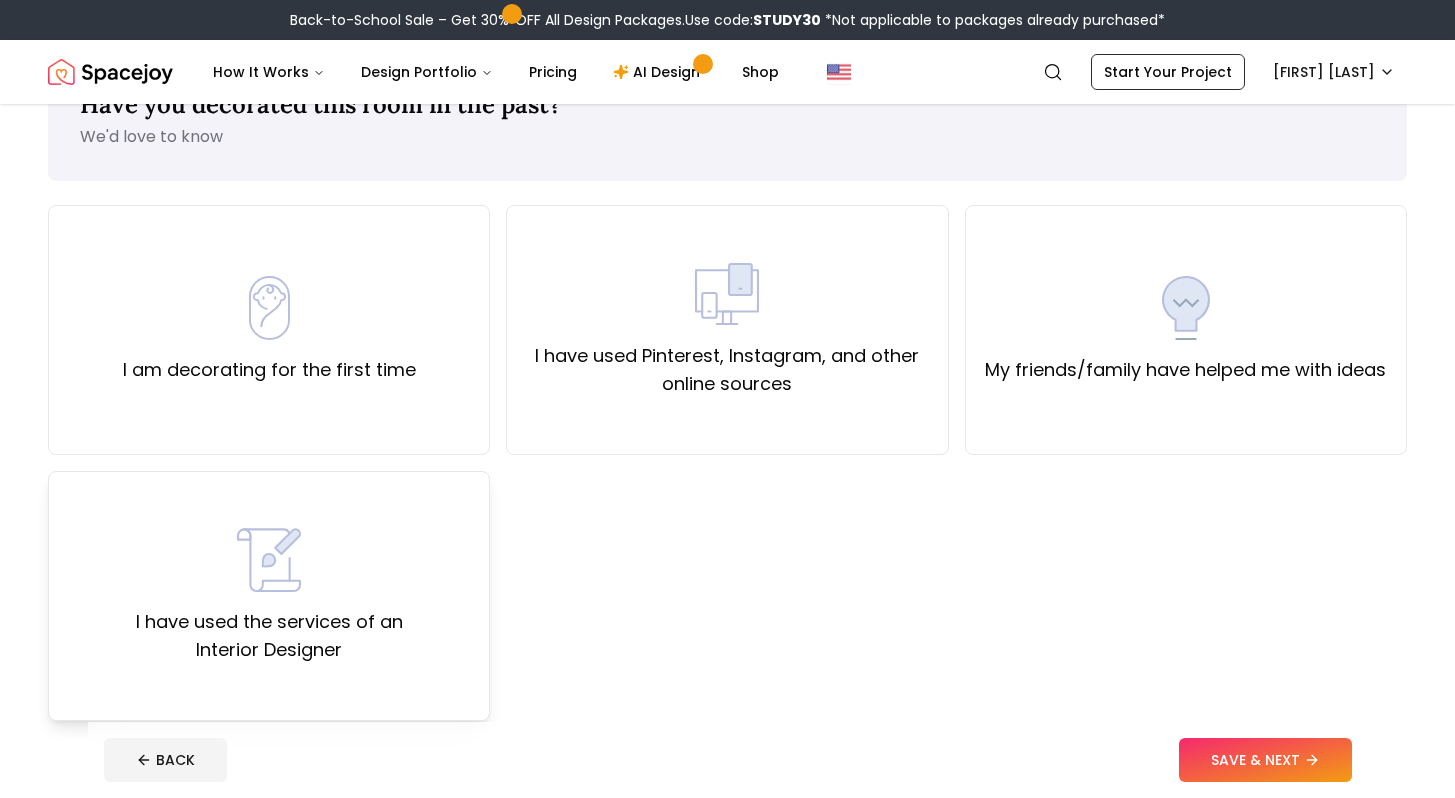 click on "I have used the services of an Interior Designer" at bounding box center [269, 636] 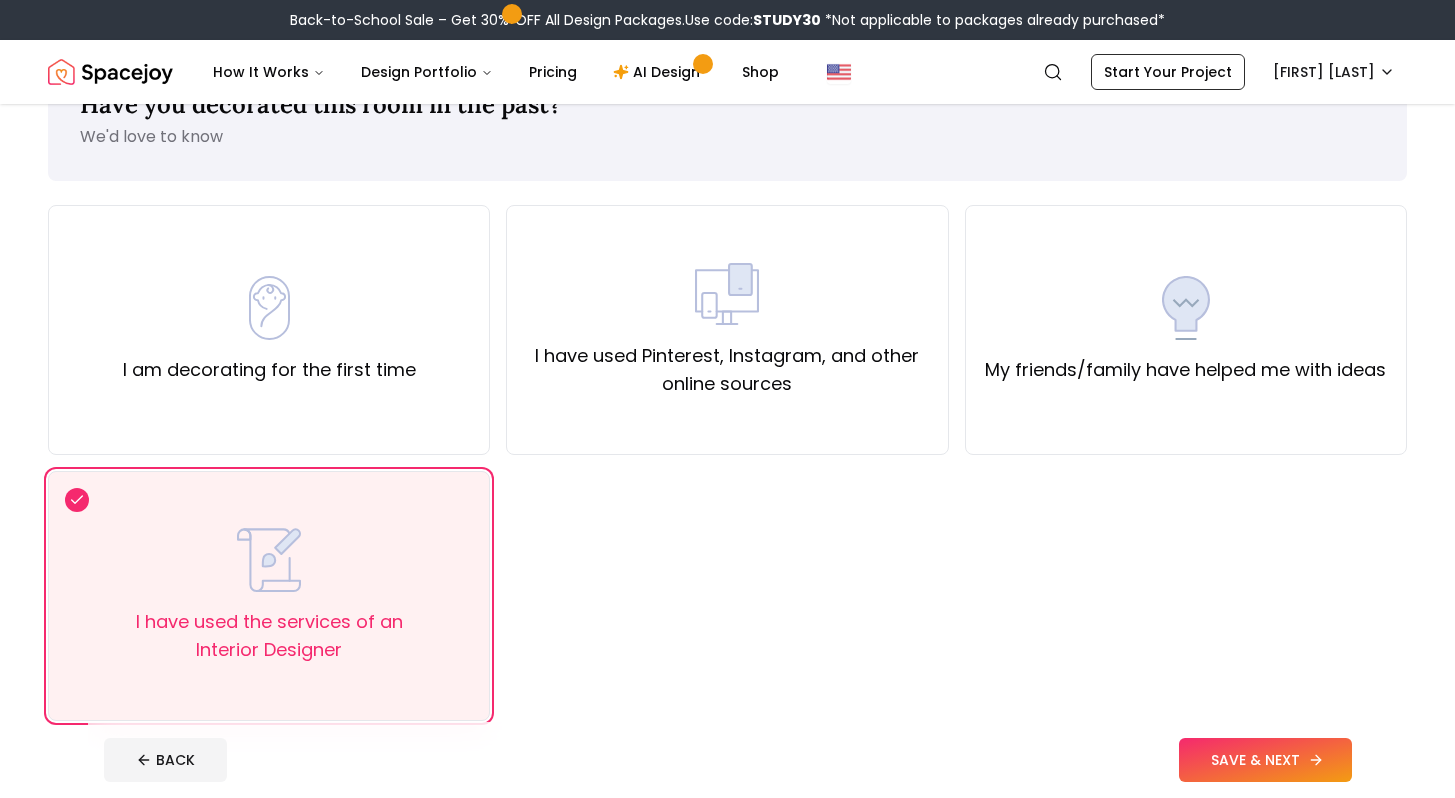 click on "SAVE & NEXT" at bounding box center [1265, 760] 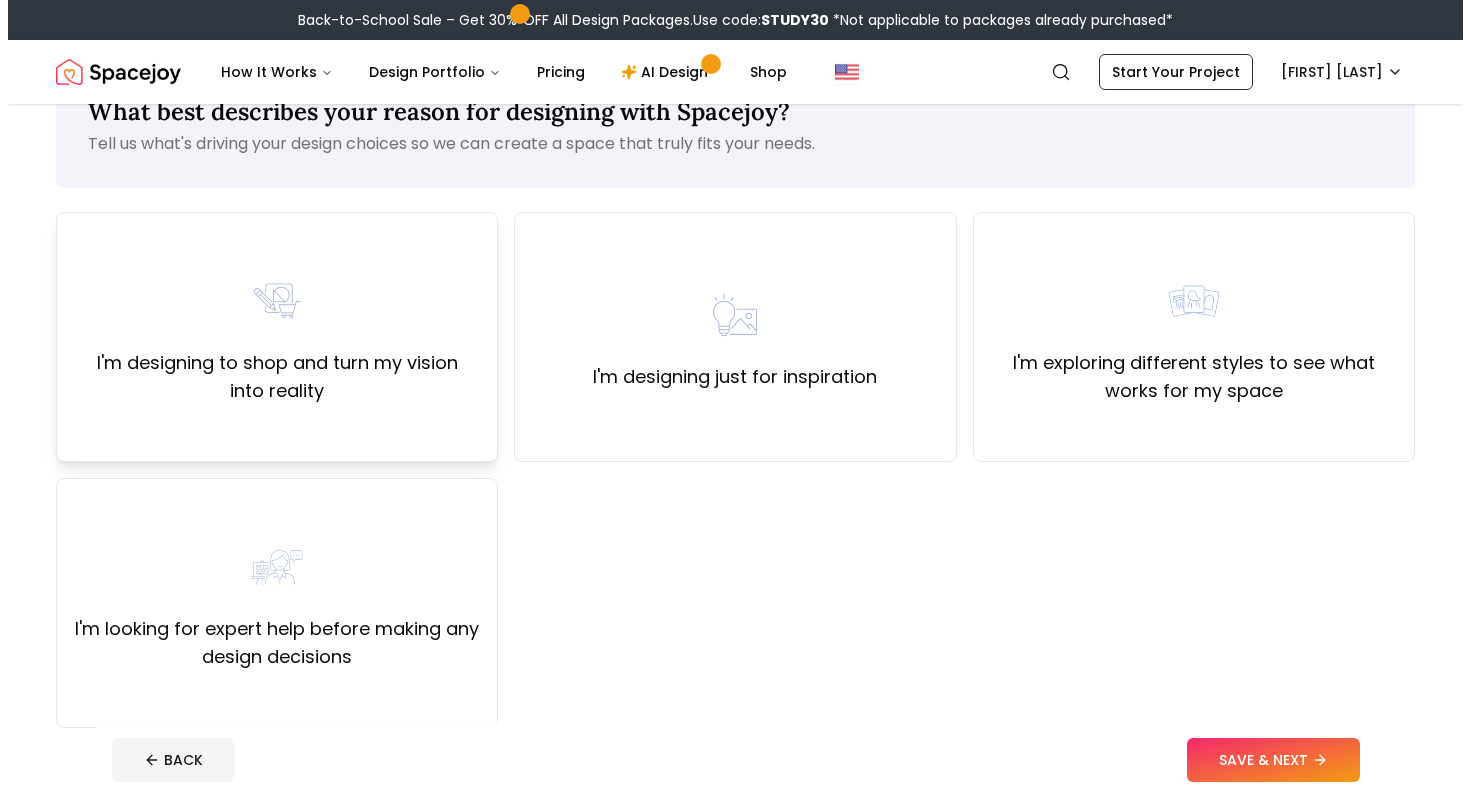 scroll, scrollTop: 63, scrollLeft: 0, axis: vertical 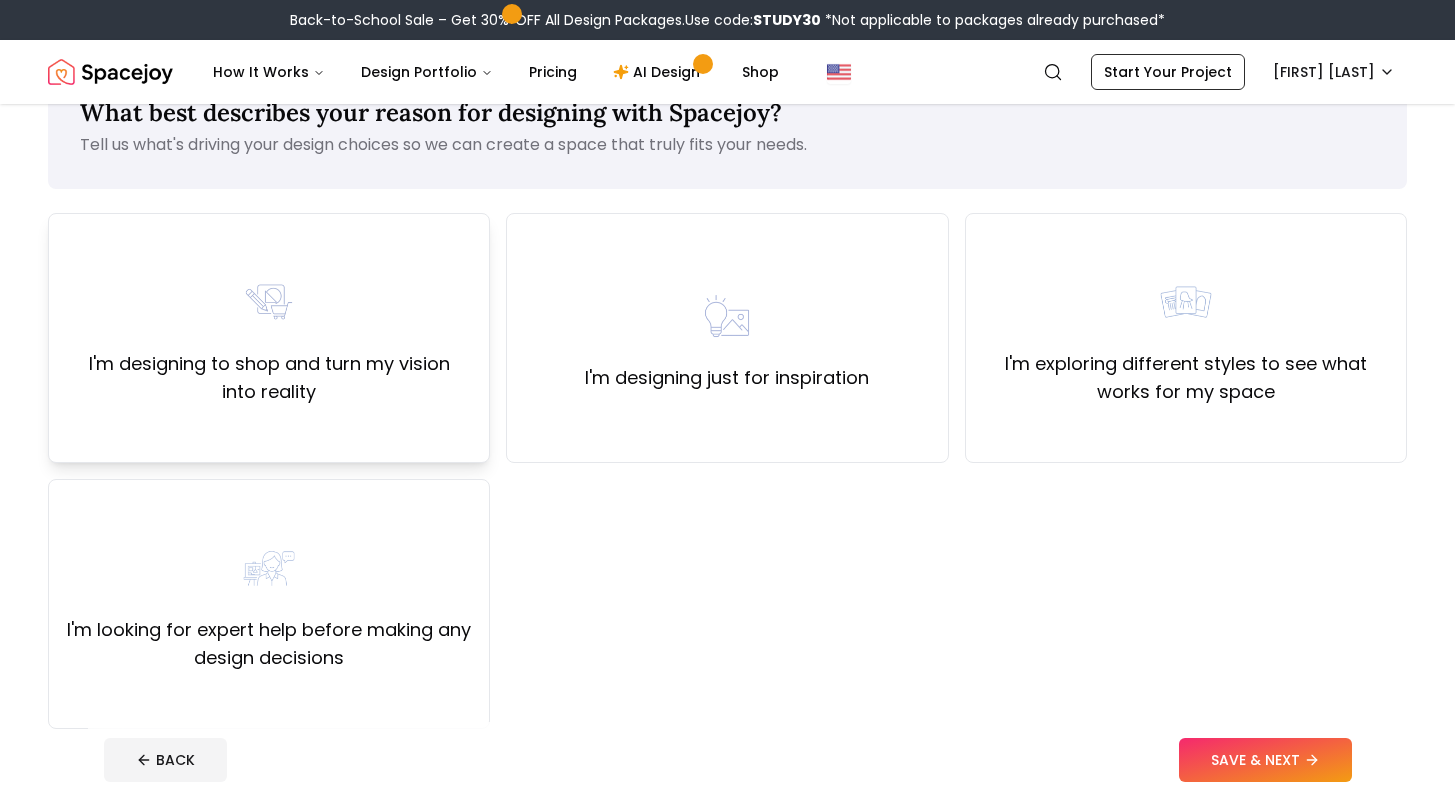 click on "I'm designing to shop and turn my vision into reality" at bounding box center [269, 378] 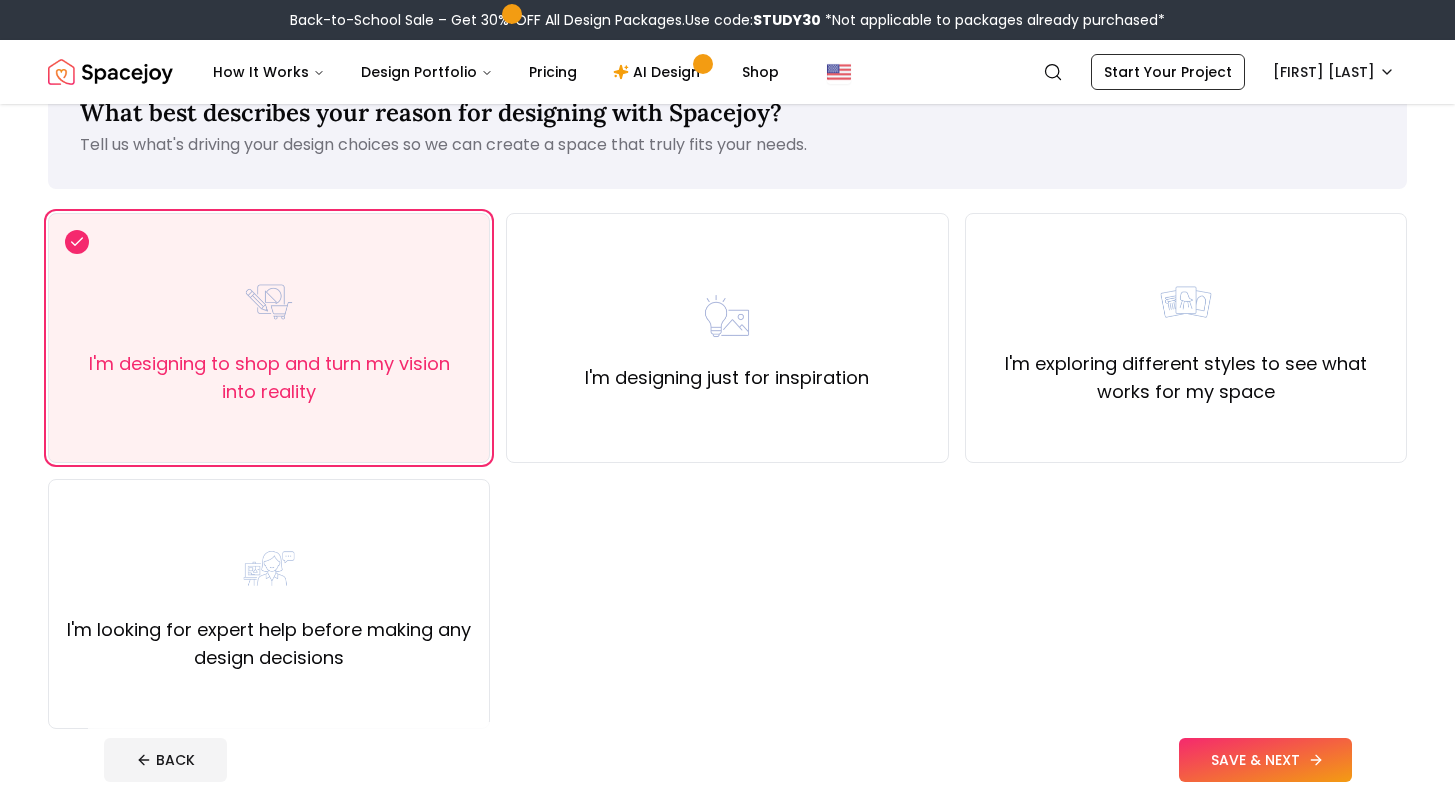 click on "SAVE & NEXT" at bounding box center (1265, 760) 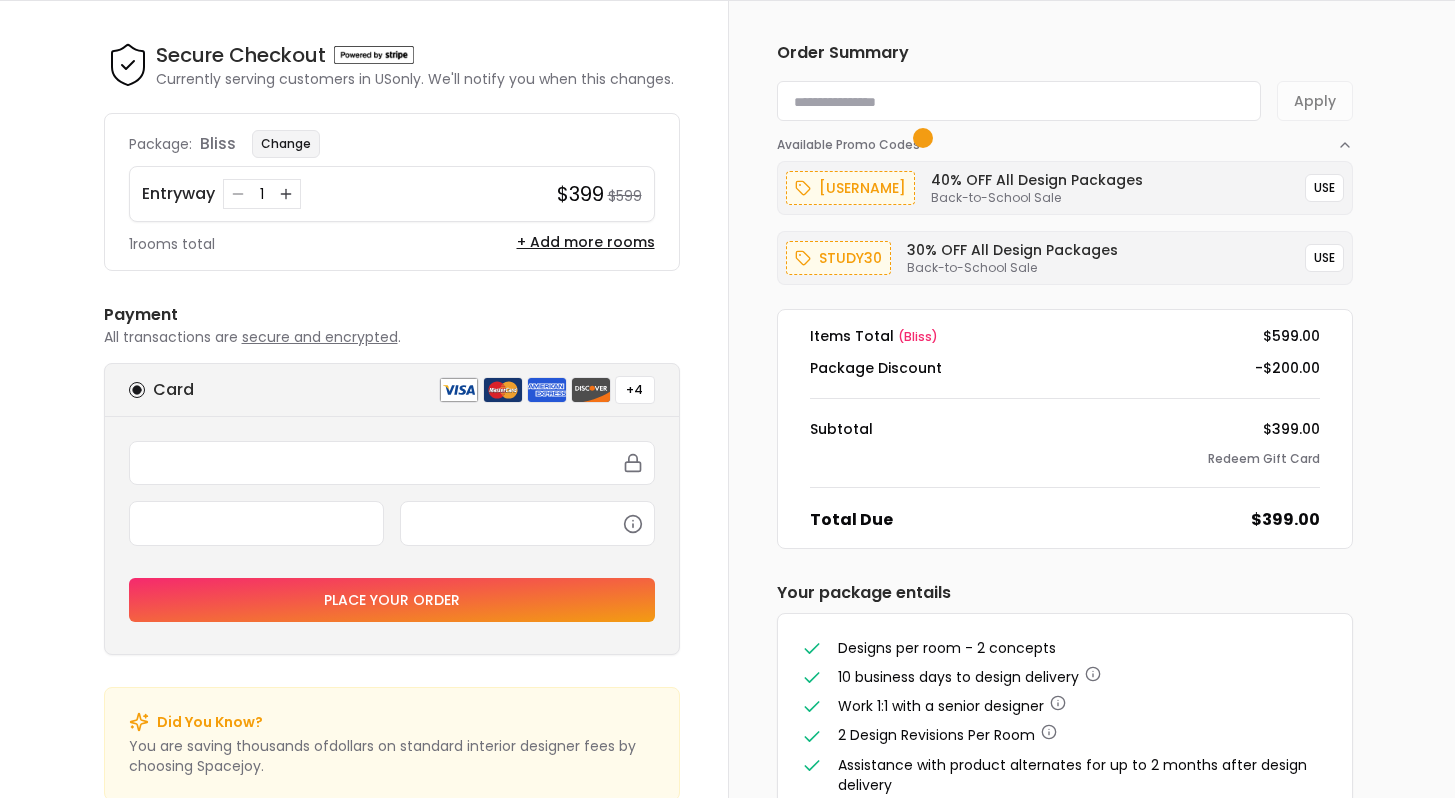 click on "Change" at bounding box center [286, 144] 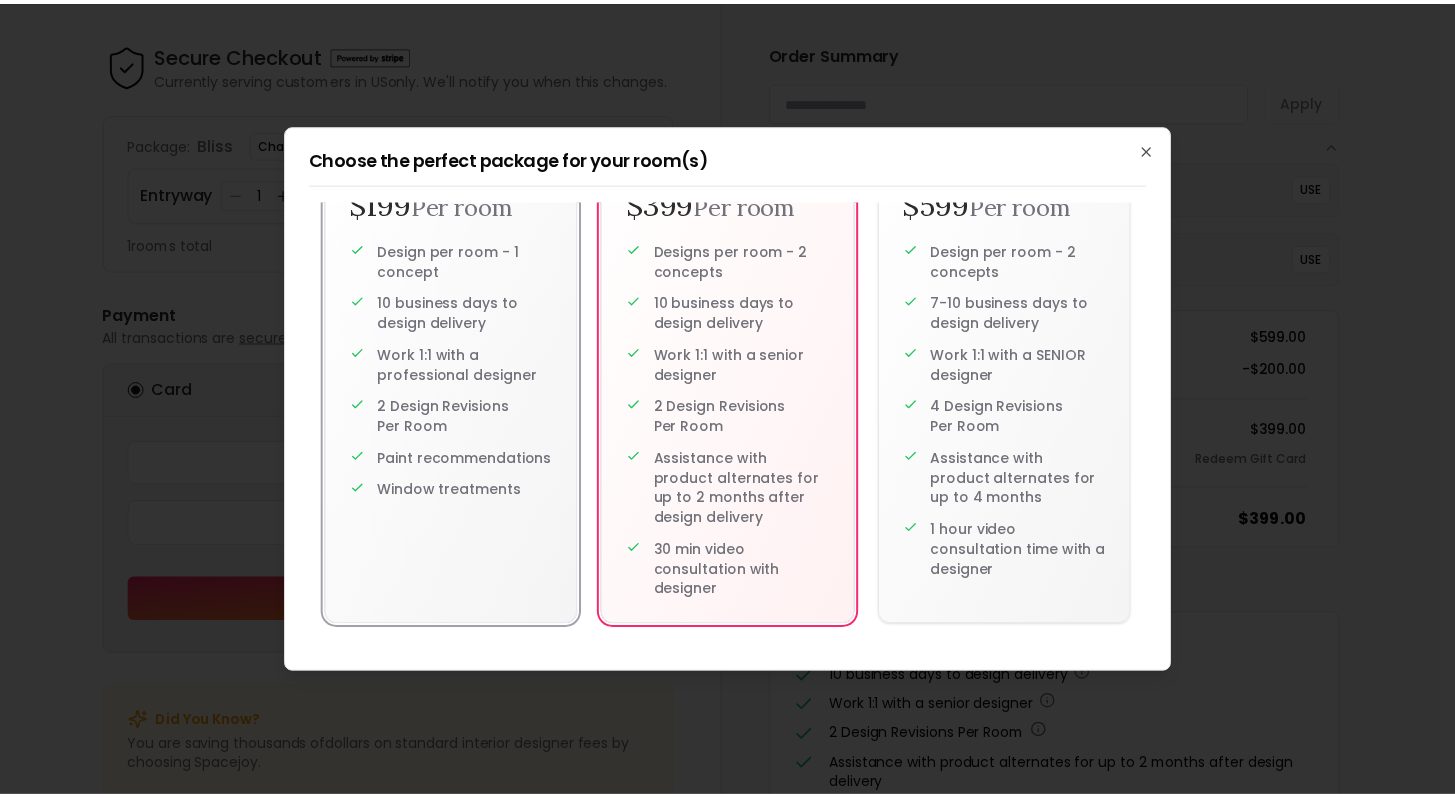 scroll, scrollTop: 116, scrollLeft: 0, axis: vertical 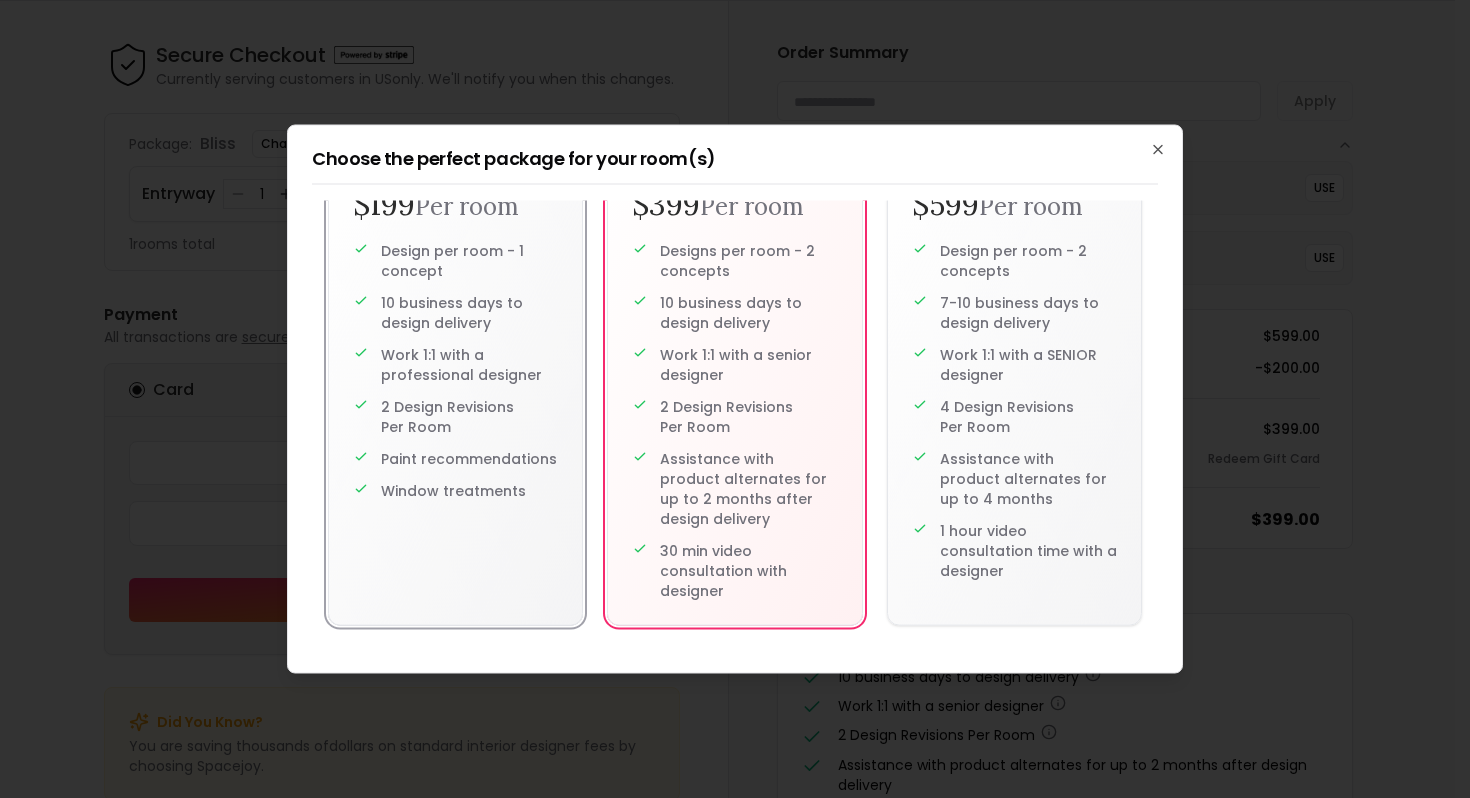 click on "Paint recommendations" at bounding box center [469, 459] 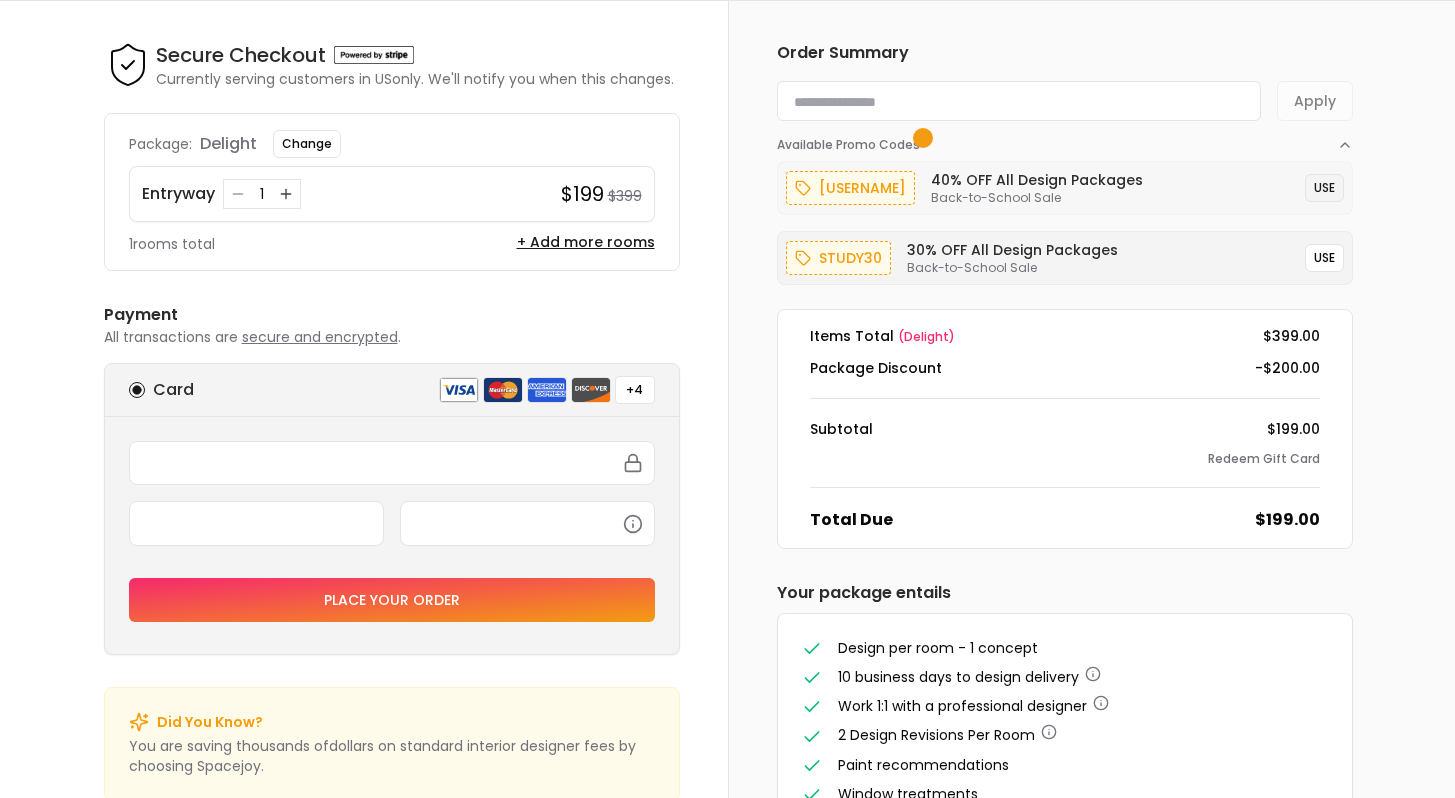 click on "USE" at bounding box center [1324, 188] 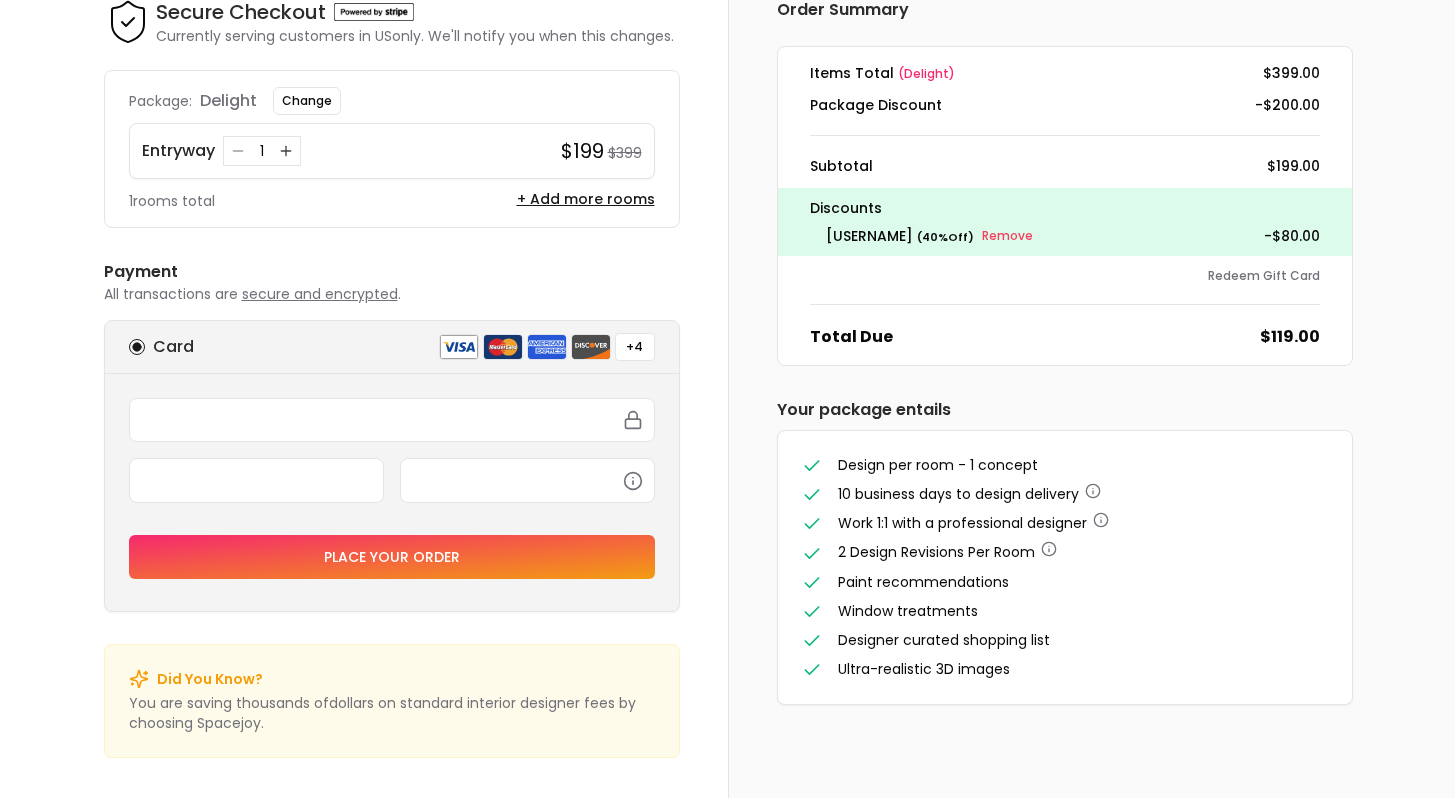 scroll, scrollTop: 0, scrollLeft: 0, axis: both 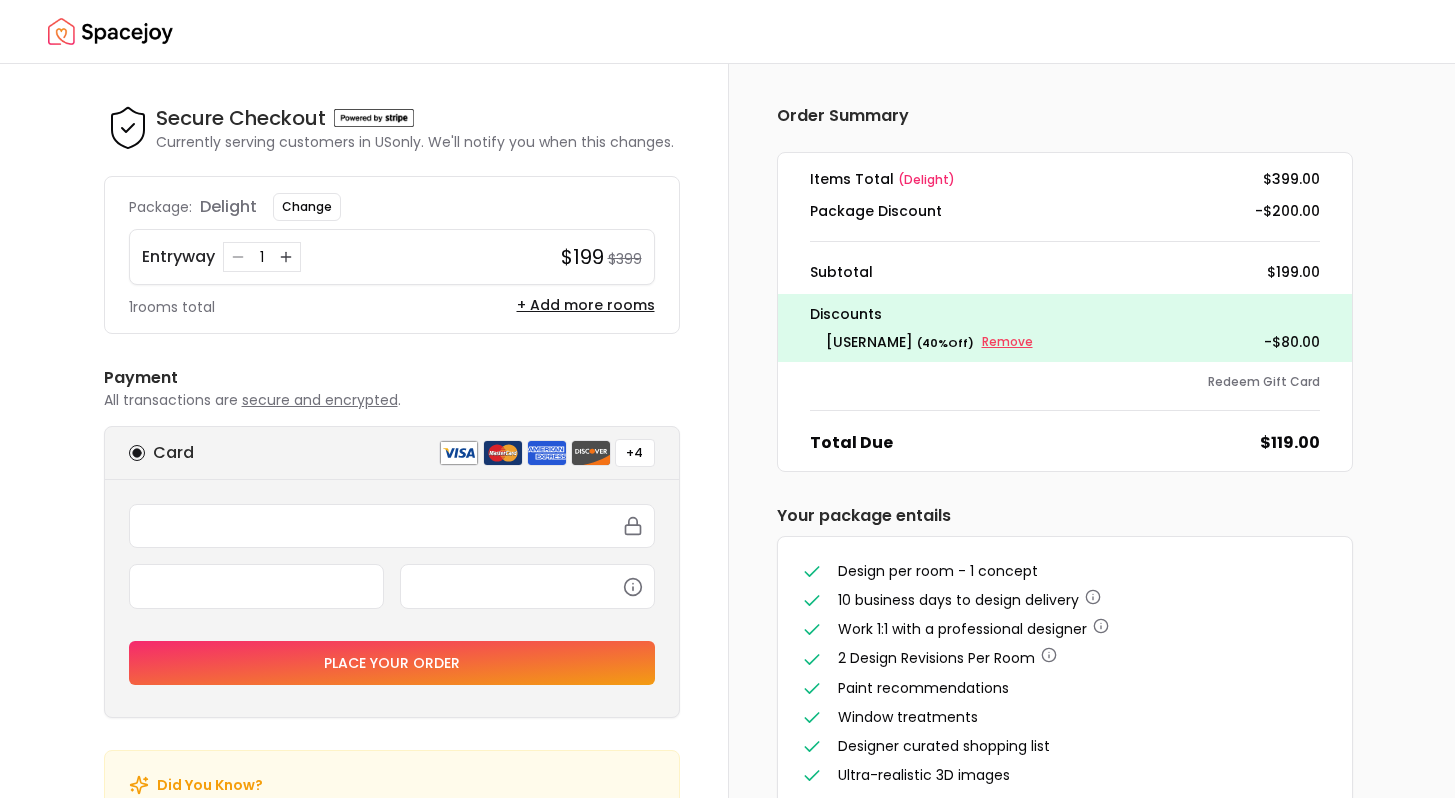 click on "Remove" at bounding box center [1007, 342] 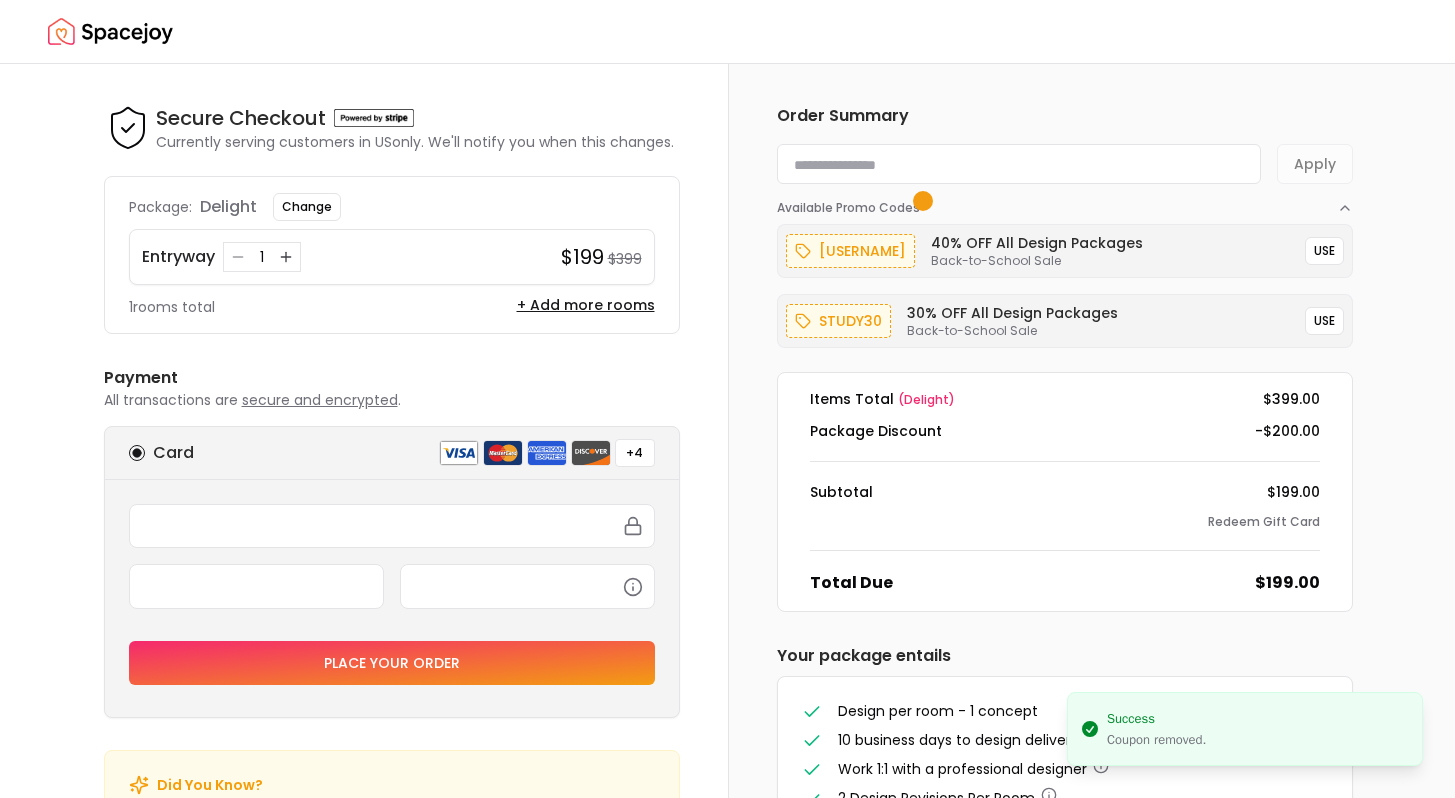 click at bounding box center (1019, 164) 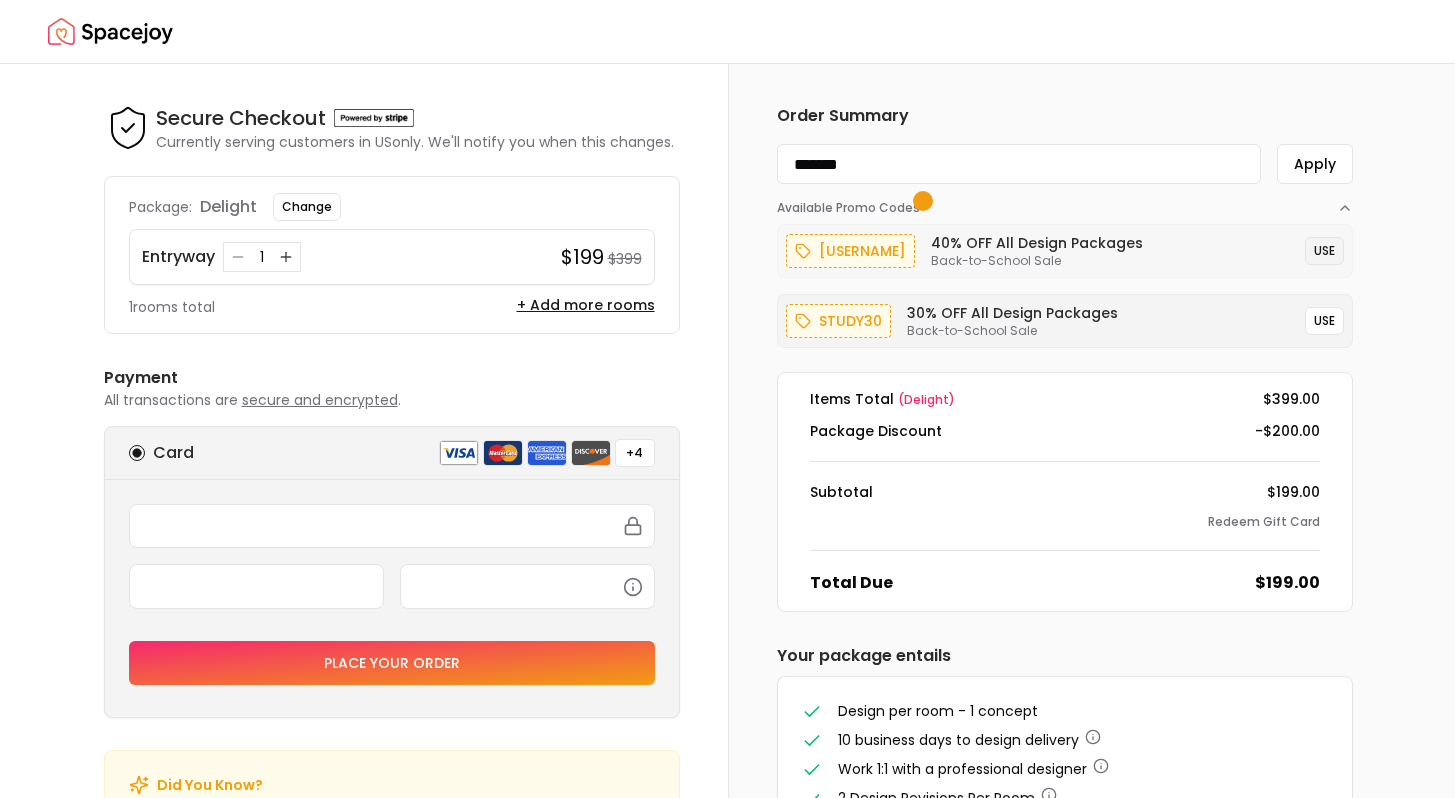type on "*******" 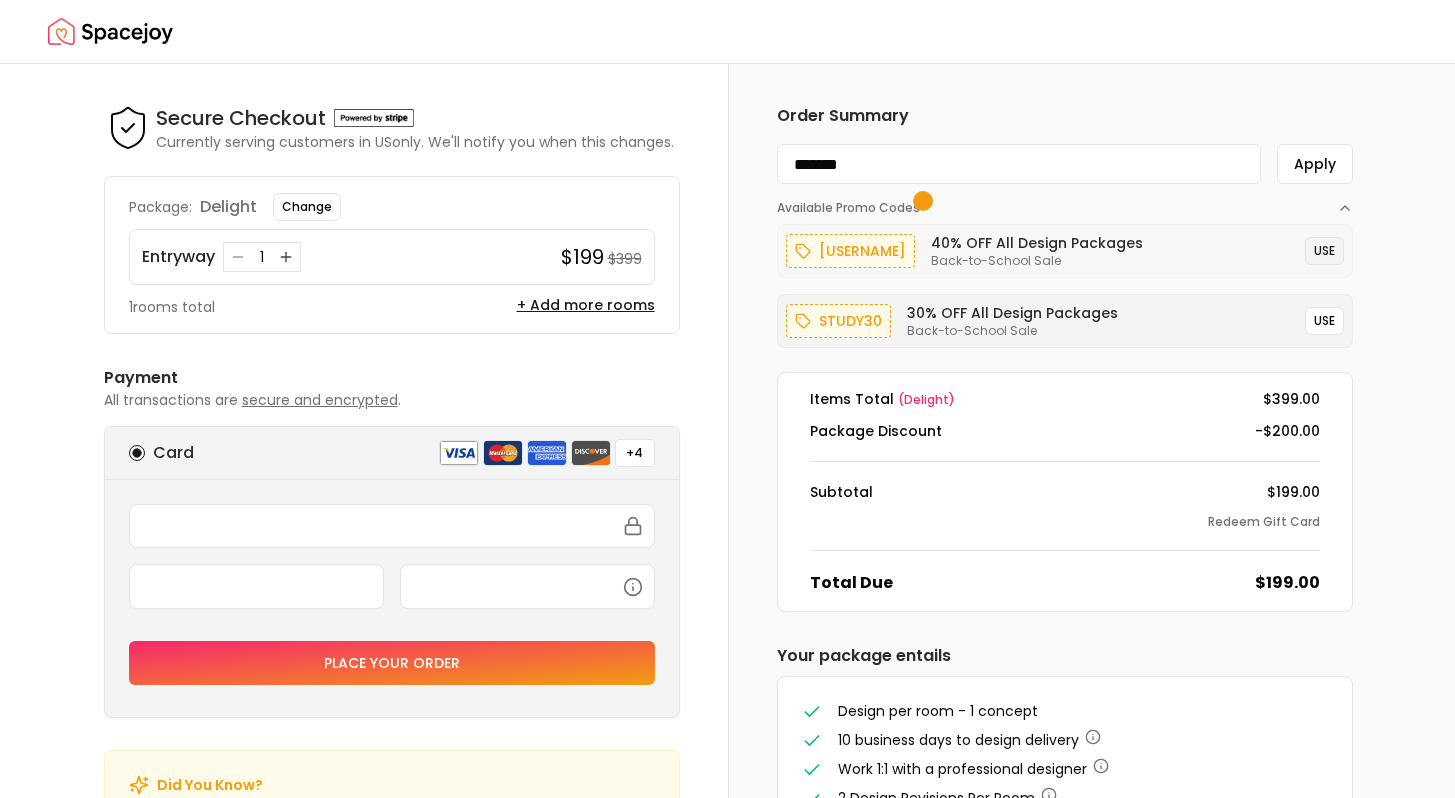 click on "USE" at bounding box center (1324, 251) 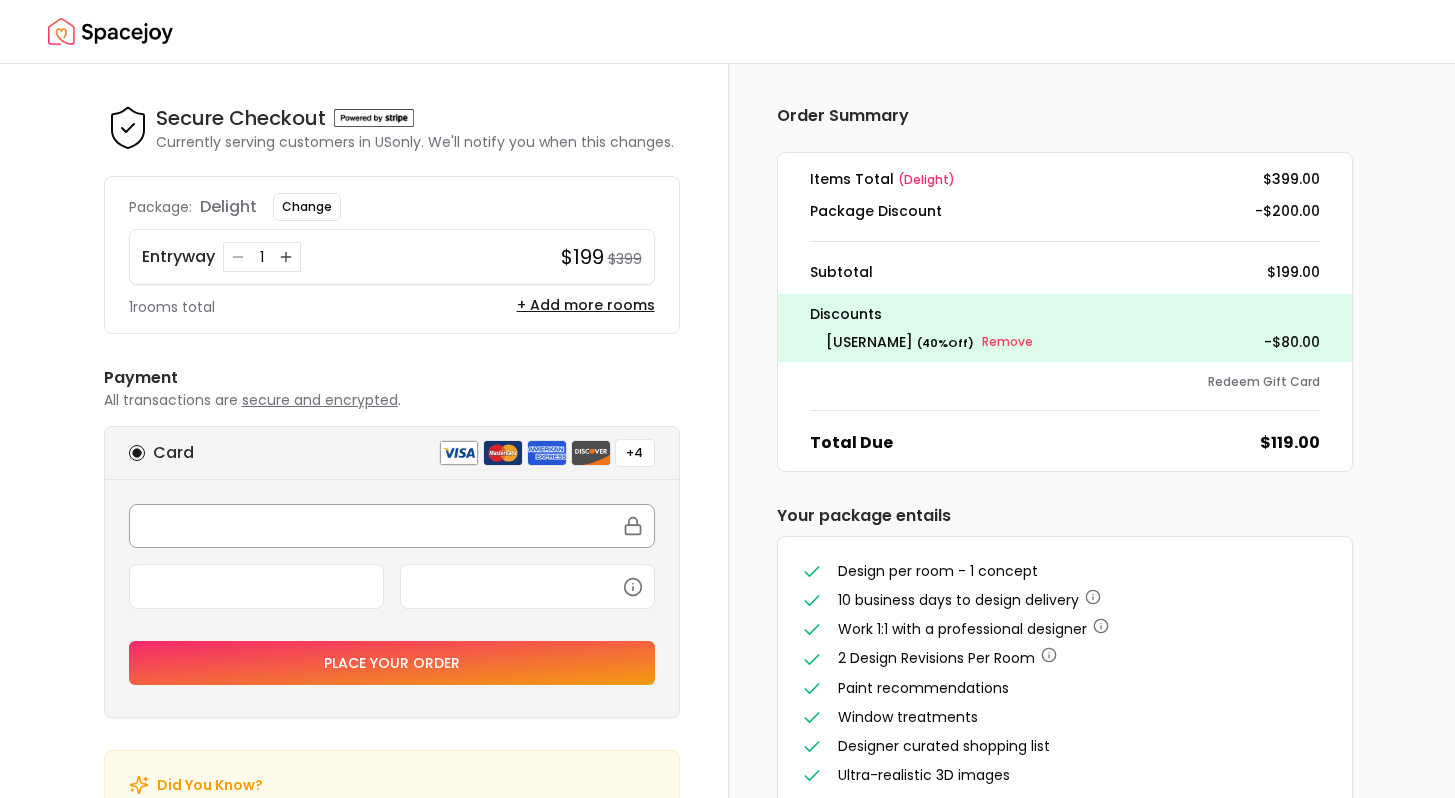 scroll, scrollTop: 106, scrollLeft: 0, axis: vertical 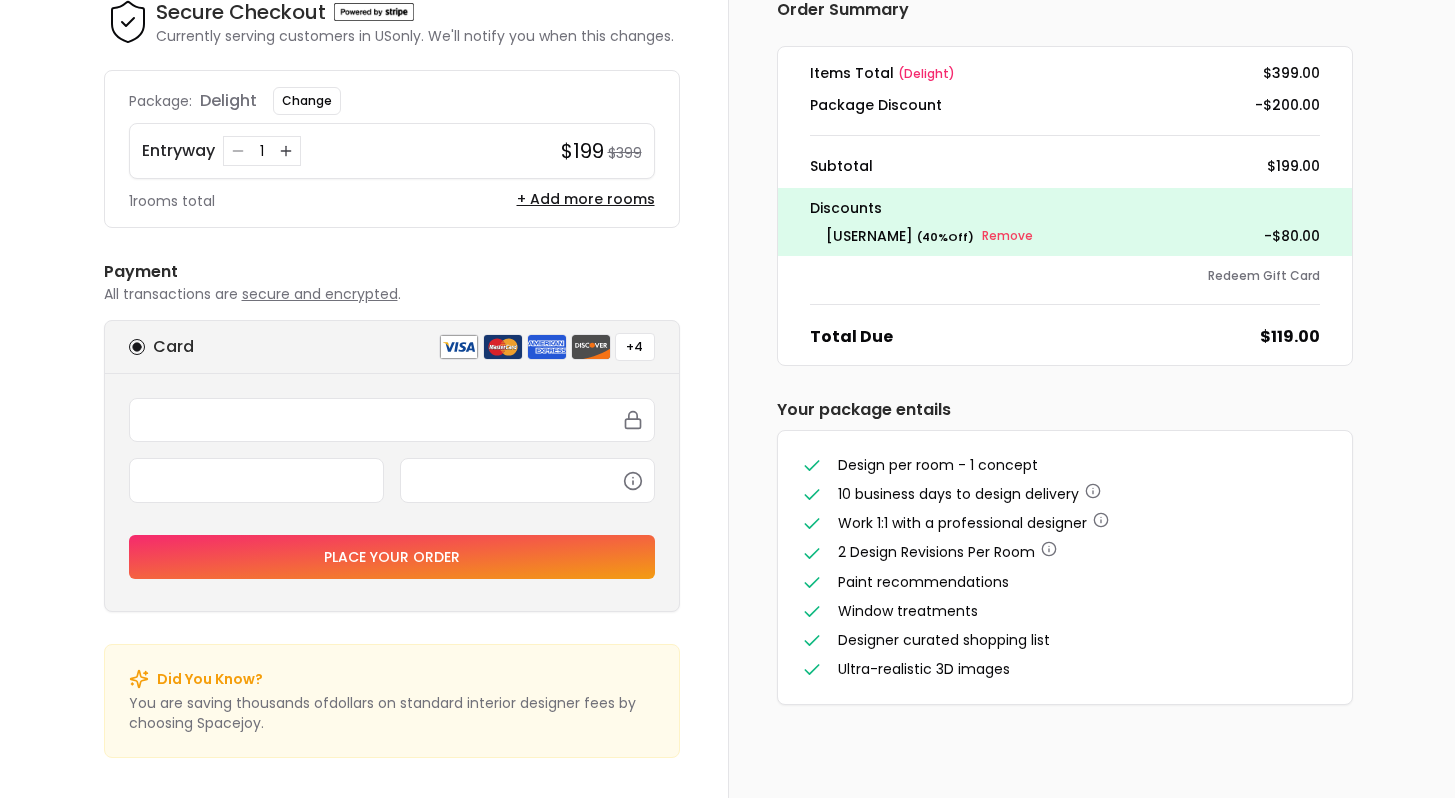 click on "Place your order" at bounding box center [392, 557] 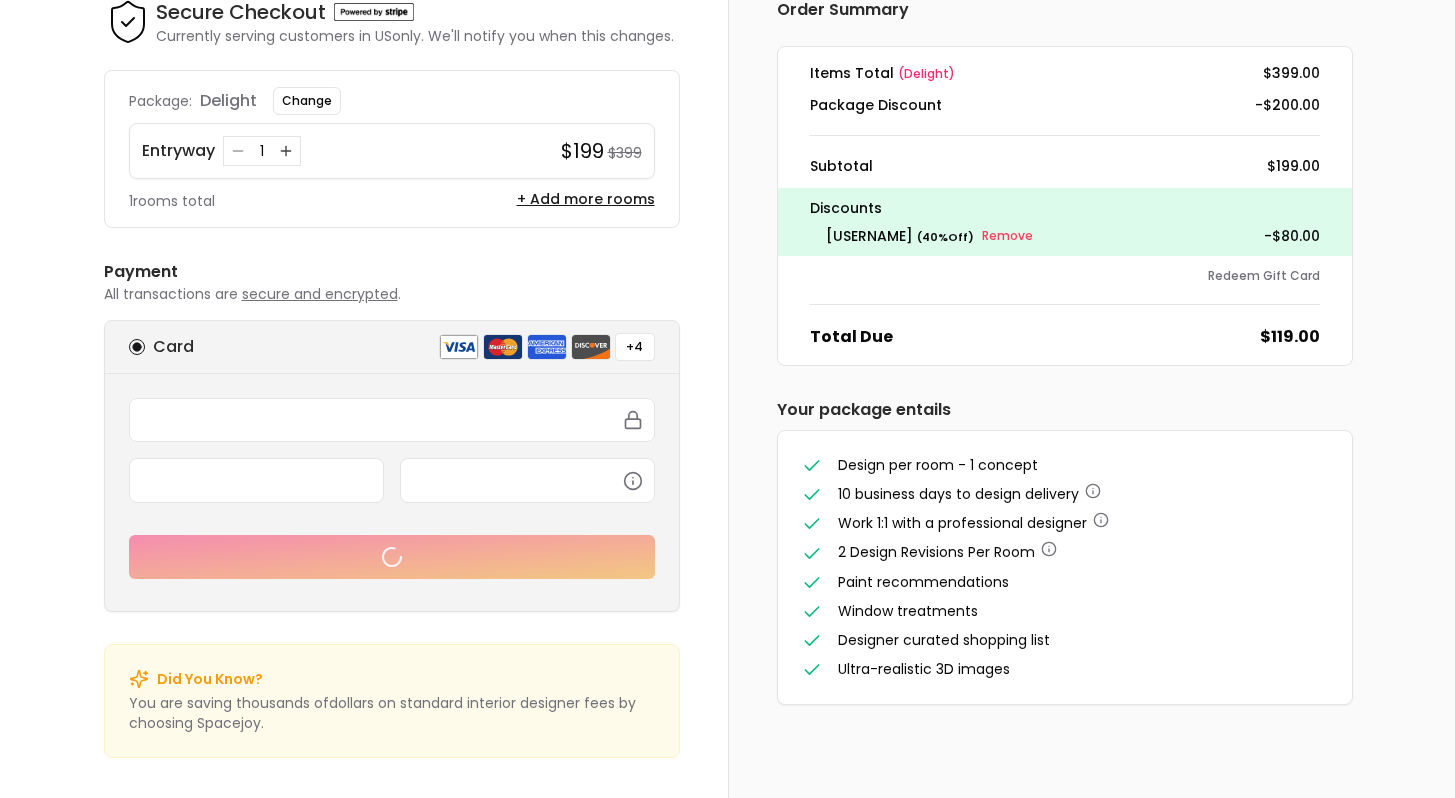 scroll, scrollTop: 0, scrollLeft: 0, axis: both 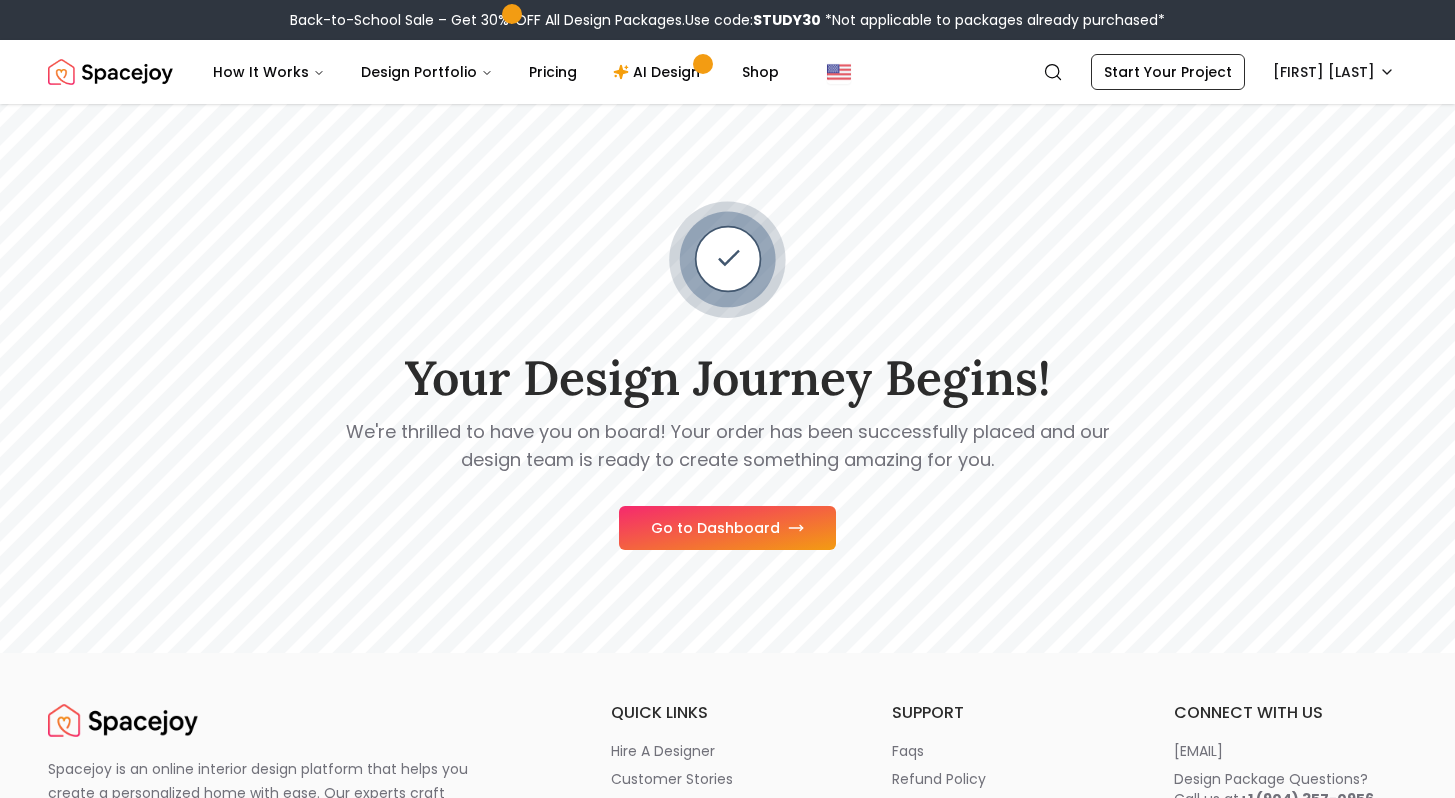 click on "Go to Dashboard" at bounding box center [727, 528] 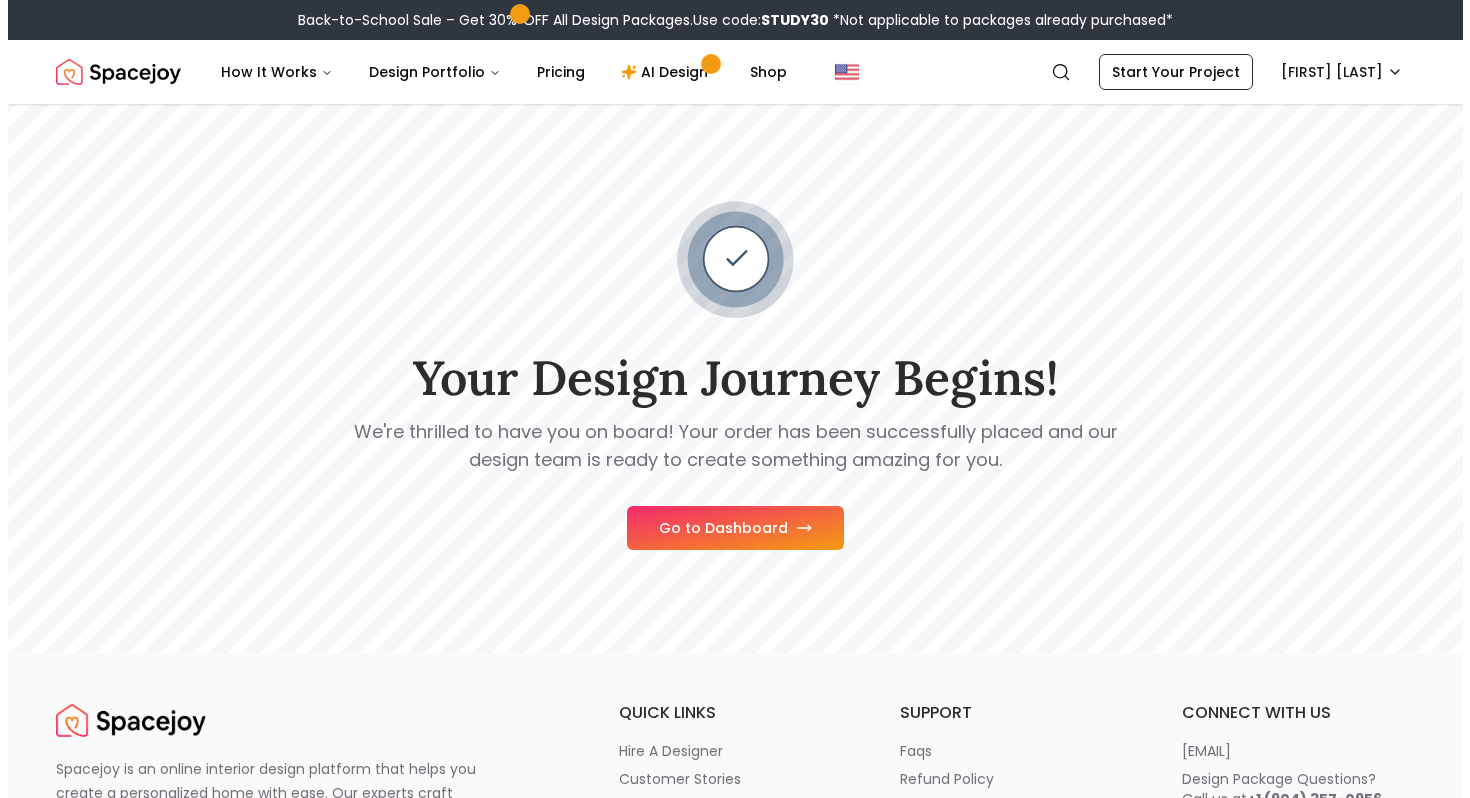 scroll, scrollTop: 0, scrollLeft: 0, axis: both 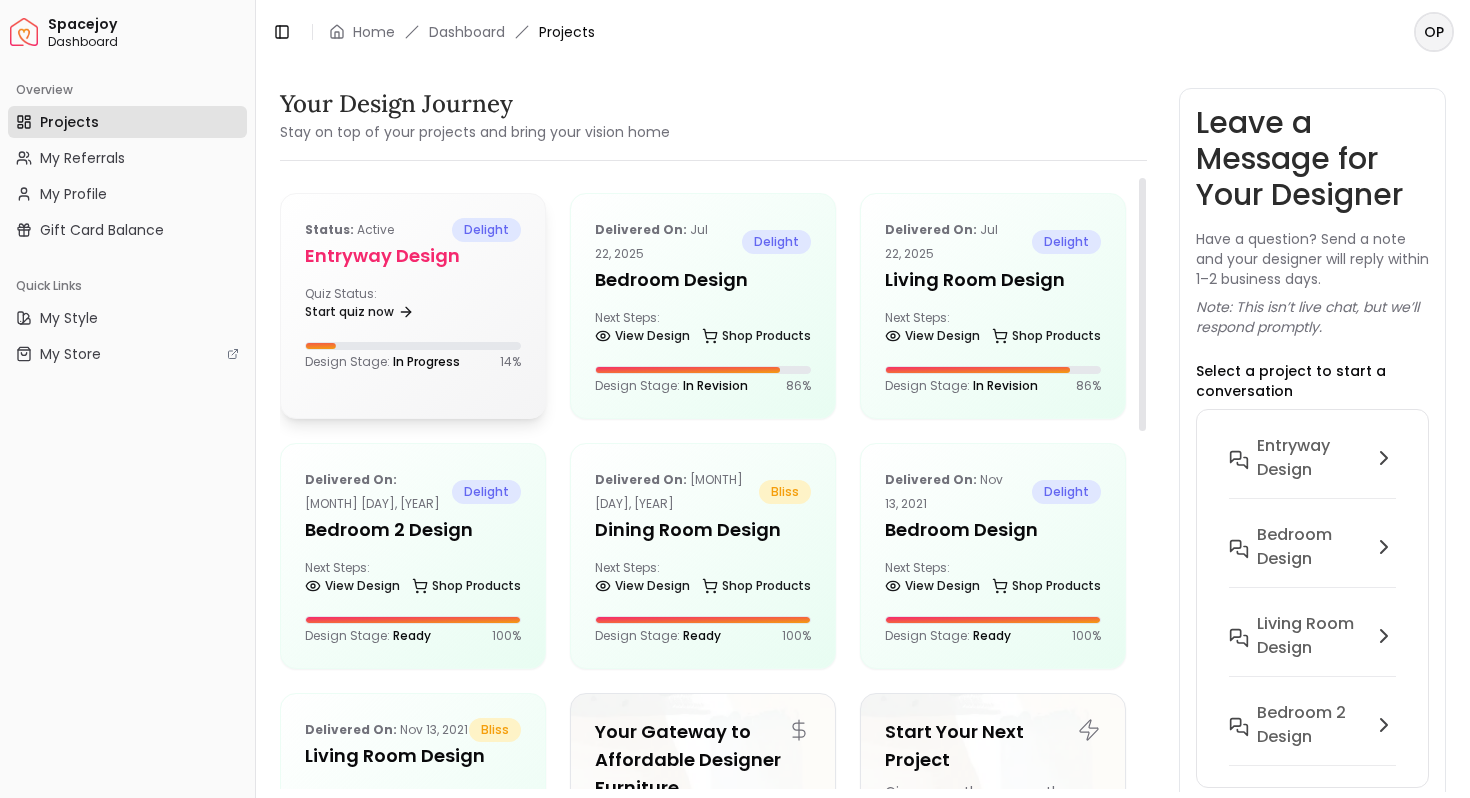 click on "entryway design" at bounding box center [413, 256] 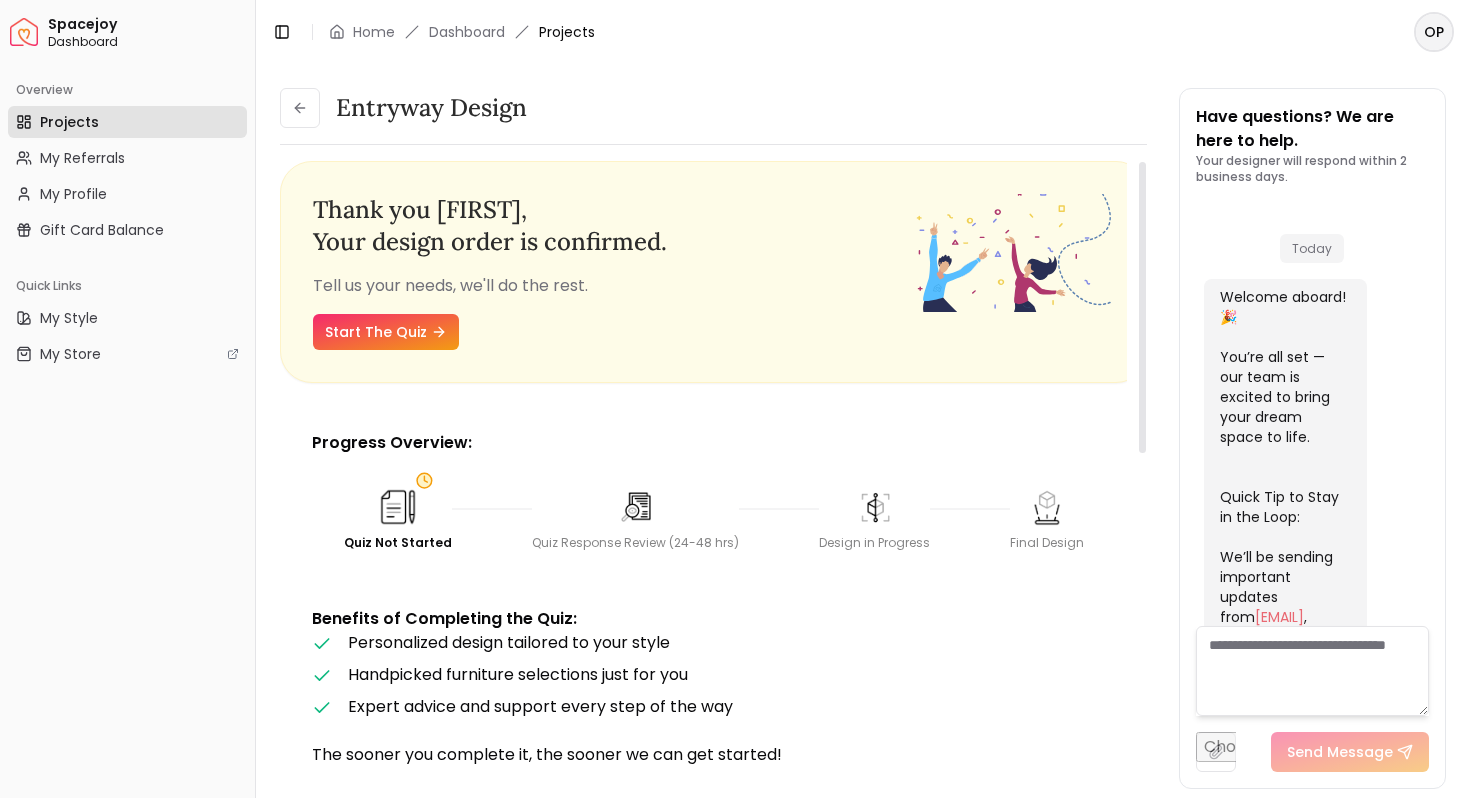 scroll, scrollTop: 995, scrollLeft: 0, axis: vertical 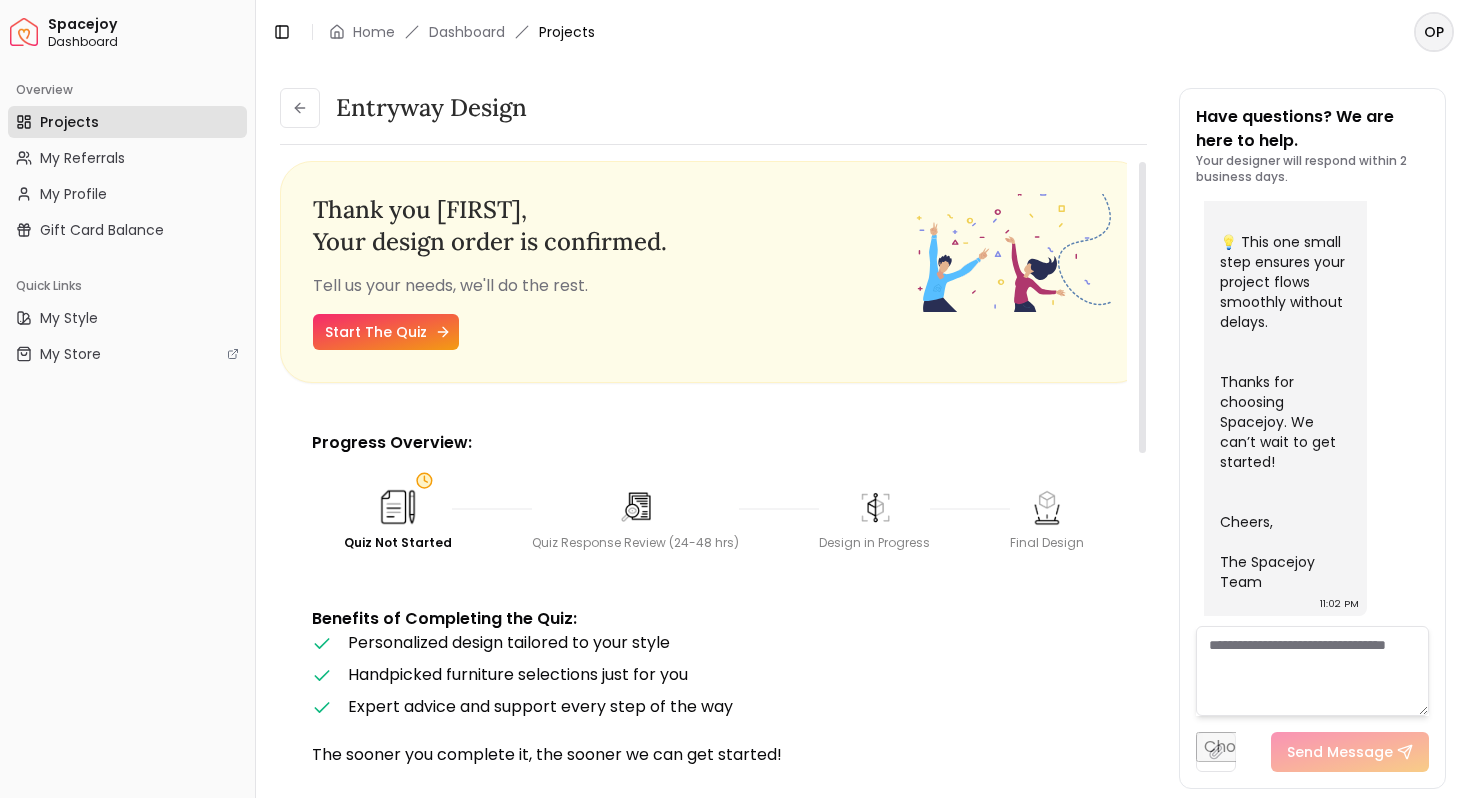 click on "Start The Quiz" at bounding box center [386, 332] 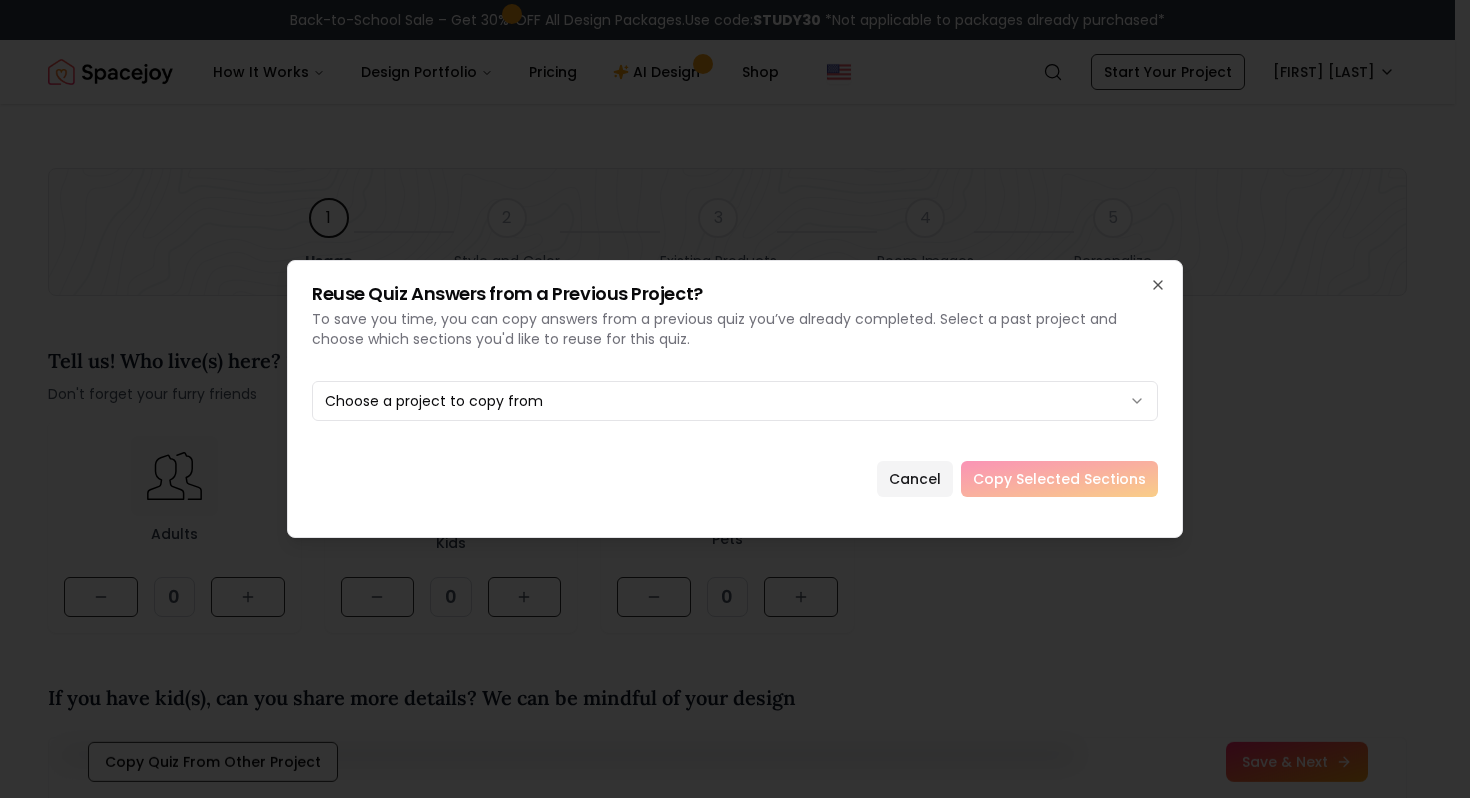 click on "Back-to-School Sale – Get 30% OFF All Design Packages.  Use code:  STUDY30   *Not applicable to packages already purchased* Spacejoy Search OP How It Works   Design Portfolio   Pricing   AI Design Shop Search Start Your Project   [USERNAME] Design Your Dream Space Online Work 1:1 with expert interior designers to create a personalized design, complete with curated furniture — tailored to your space and style. Start Your Project   Explore Designs 4.7 Customer Rating 200,000+ Designs Delivered Design Your Dream Space Online Work 1:1 with expert interior designers to create a personalized design, complete with curated furniture — tailored to your space and style. Start Your Project   Explore Designs 4.7 Customer Rating 200,000+ Designs Delivered The Summer Edit Sale Get 30% OFF on all Design Packages Get Started   Summer Splash Sale Up to 60% OFF on Furniture & Decor Shop Now   Get Matched with Expert Interior Designers Online! [FIRST] [LAST] Designer [FIRST] [LAST] Designer [FIRST] [LAST] Designer   1" at bounding box center [727, 2288] 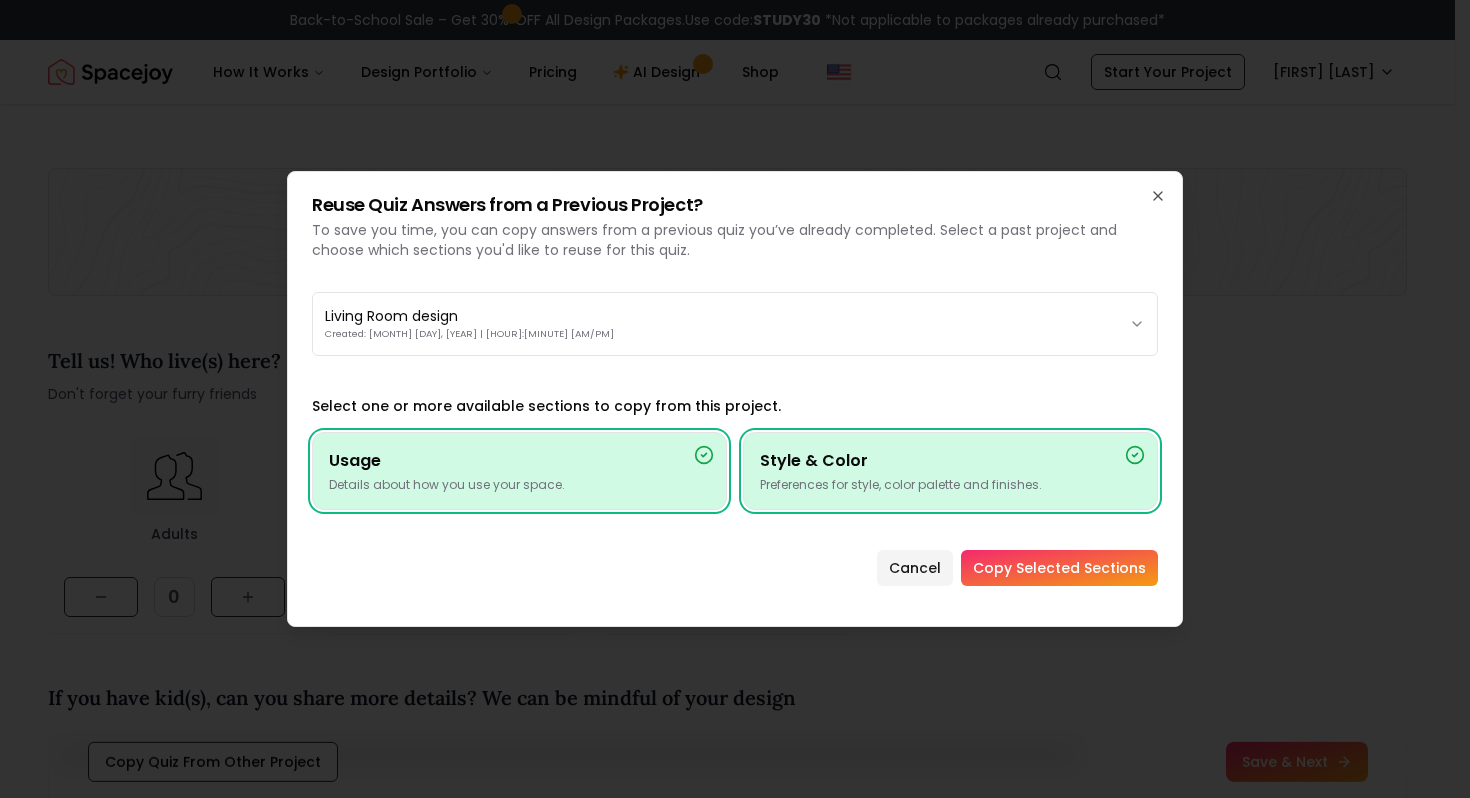 click on "Copy Selected Sections" at bounding box center (1059, 568) 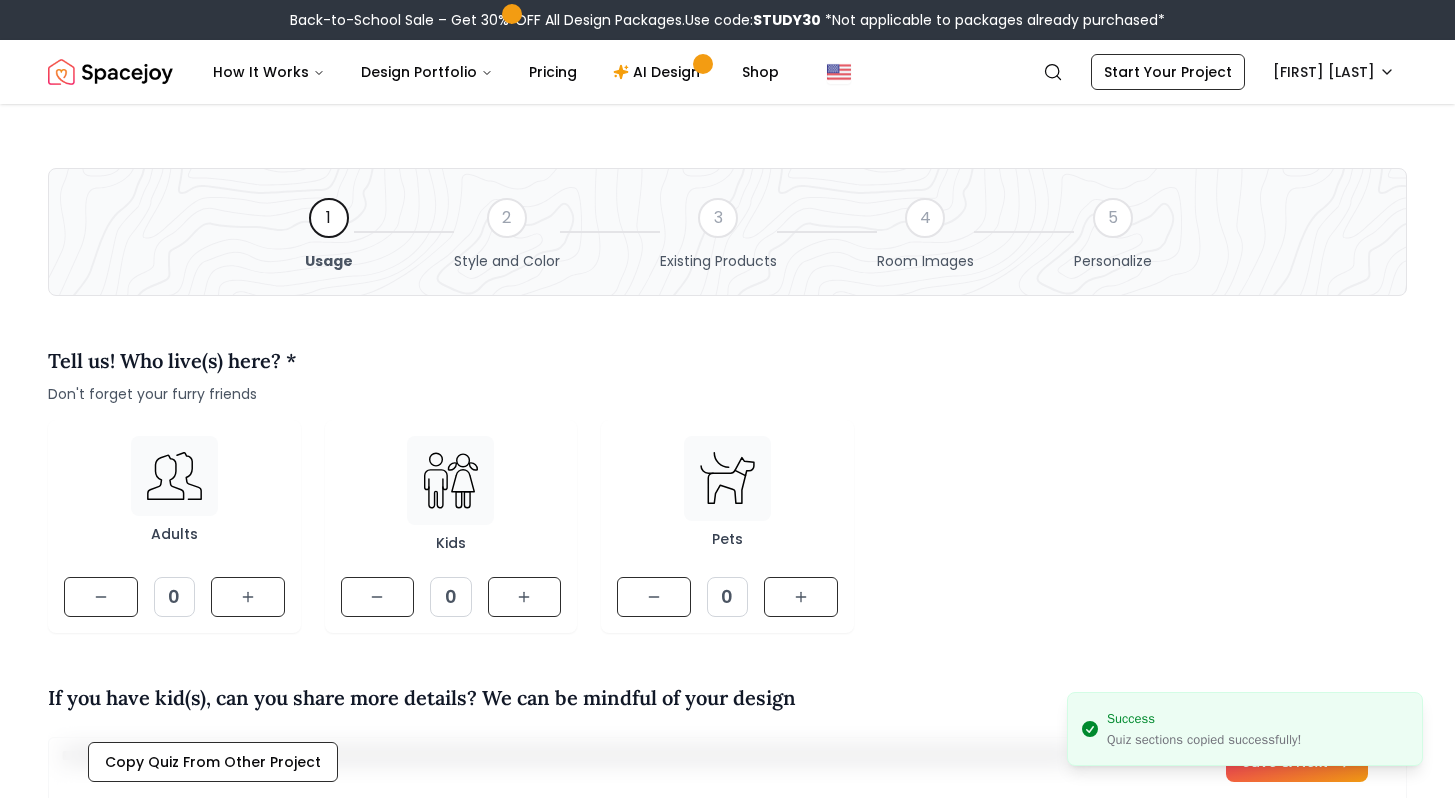 type on "**********" 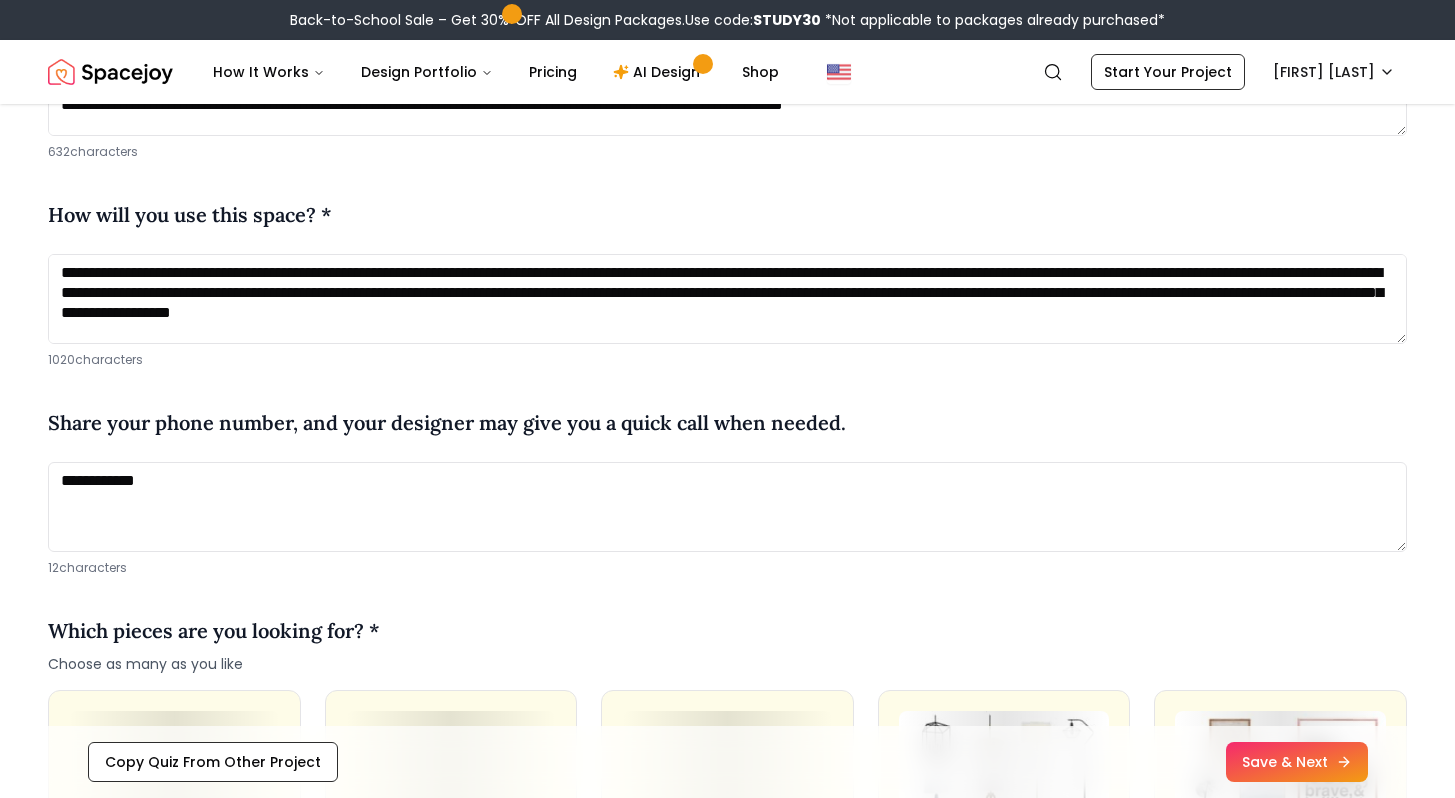scroll, scrollTop: 1106, scrollLeft: 0, axis: vertical 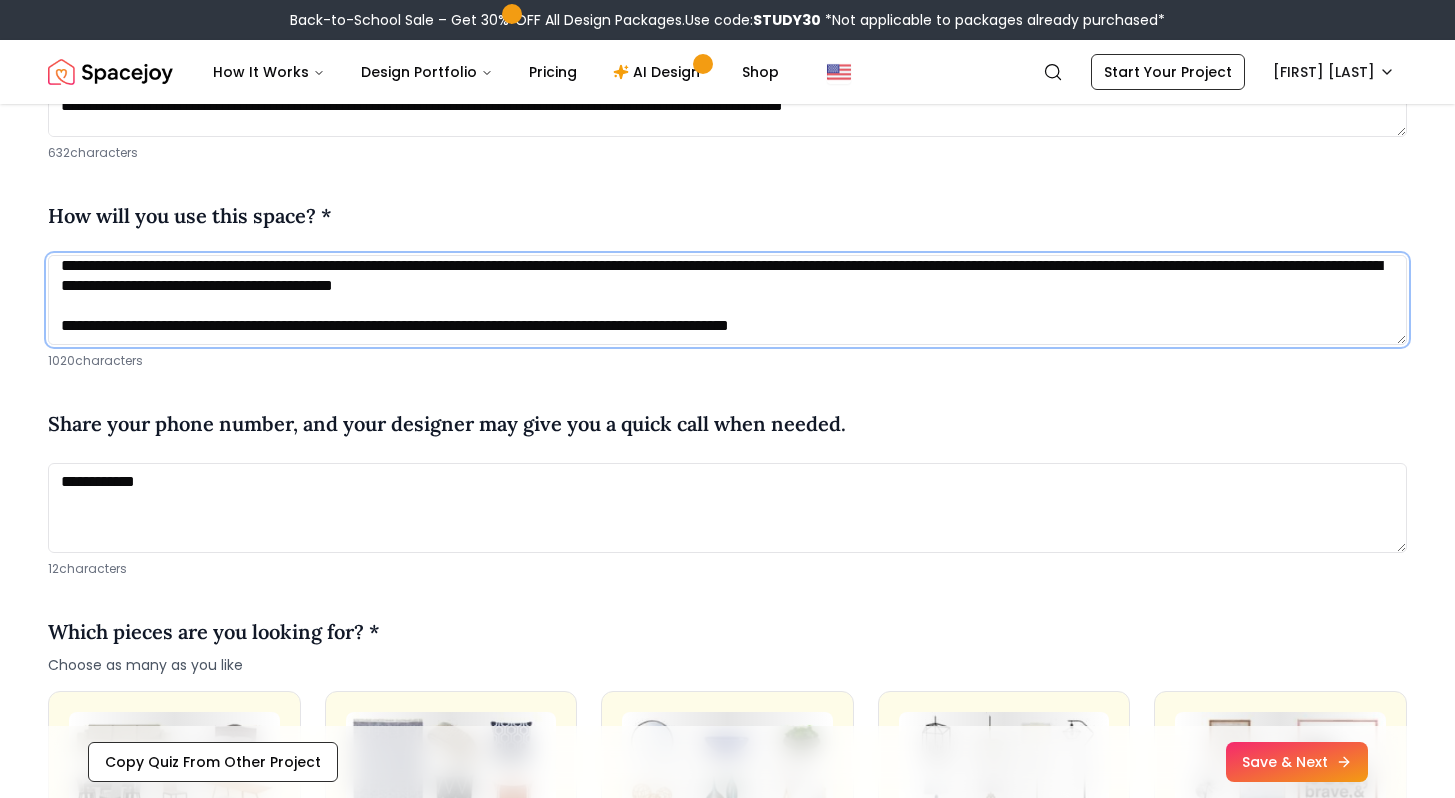 drag, startPoint x: 57, startPoint y: 274, endPoint x: 477, endPoint y: 381, distance: 433.4155 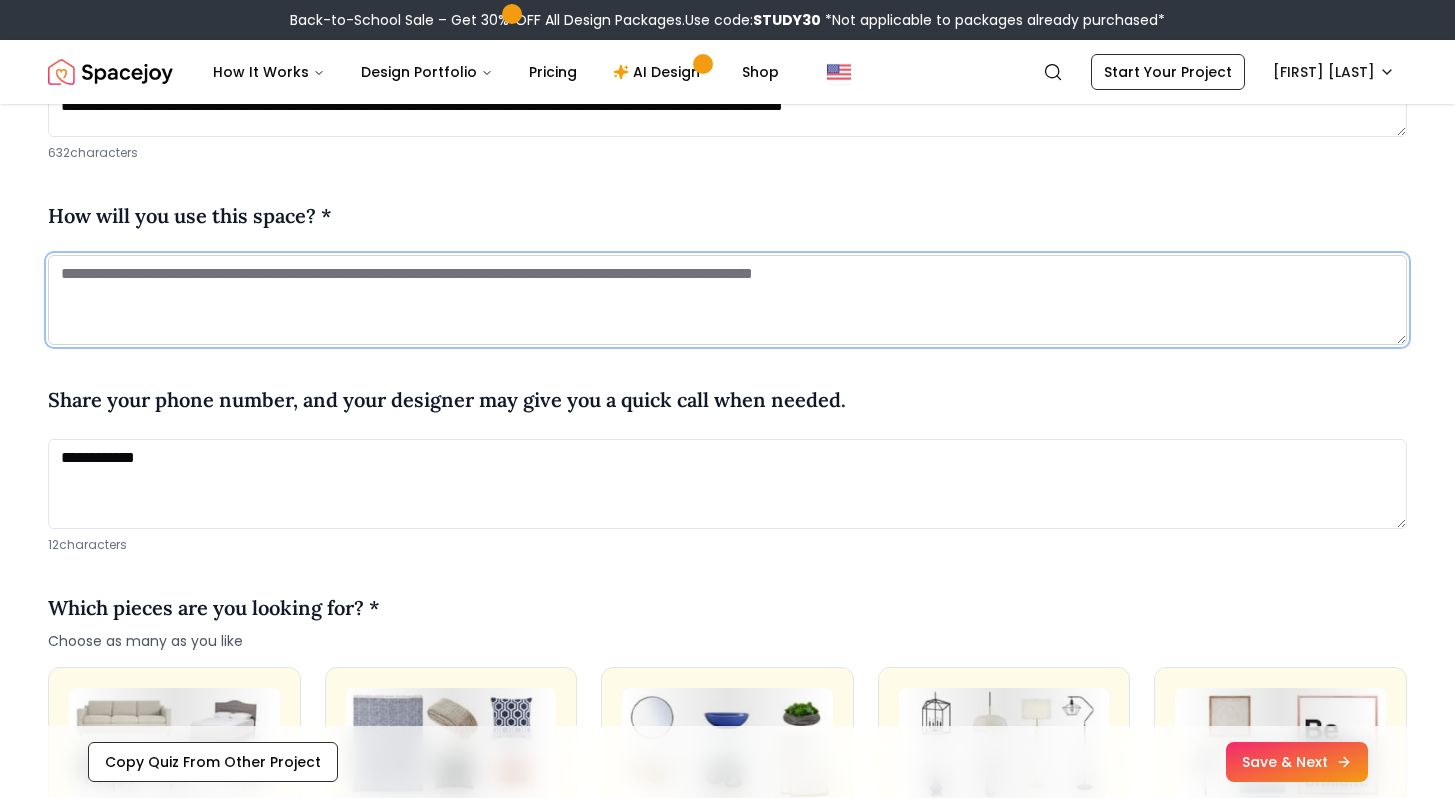 scroll, scrollTop: 0, scrollLeft: 0, axis: both 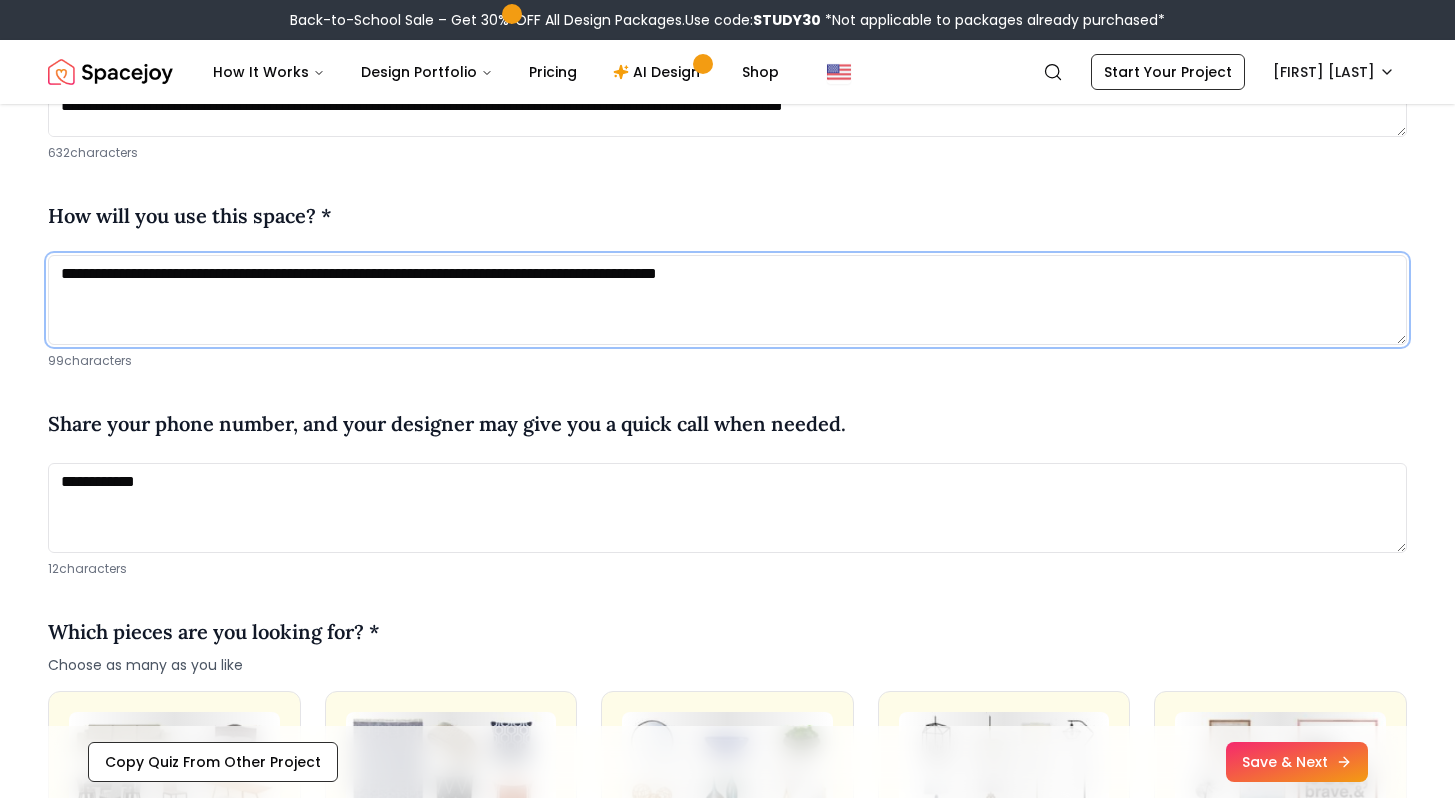 click on "**********" at bounding box center (727, 300) 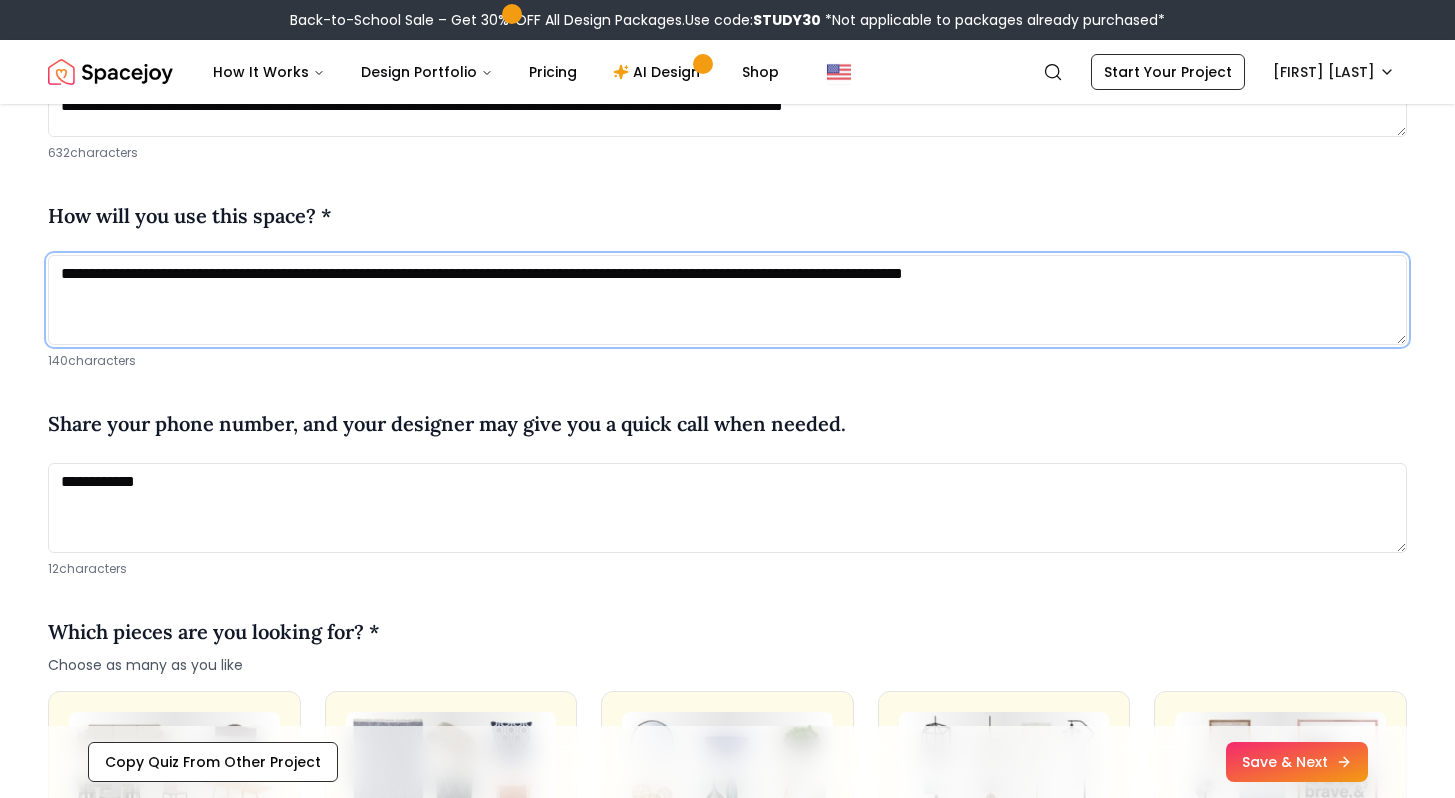 scroll, scrollTop: 1594, scrollLeft: 0, axis: vertical 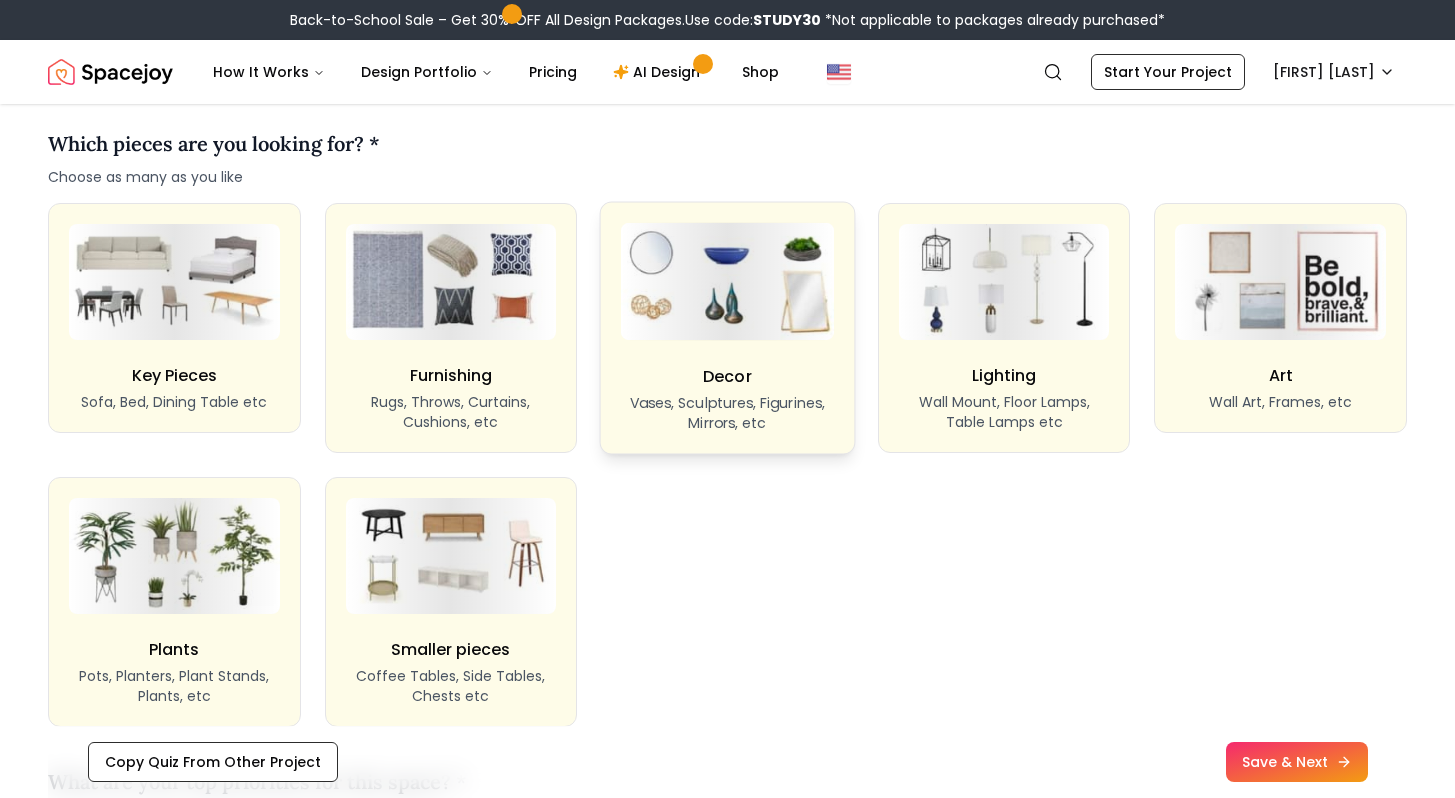 type on "**********" 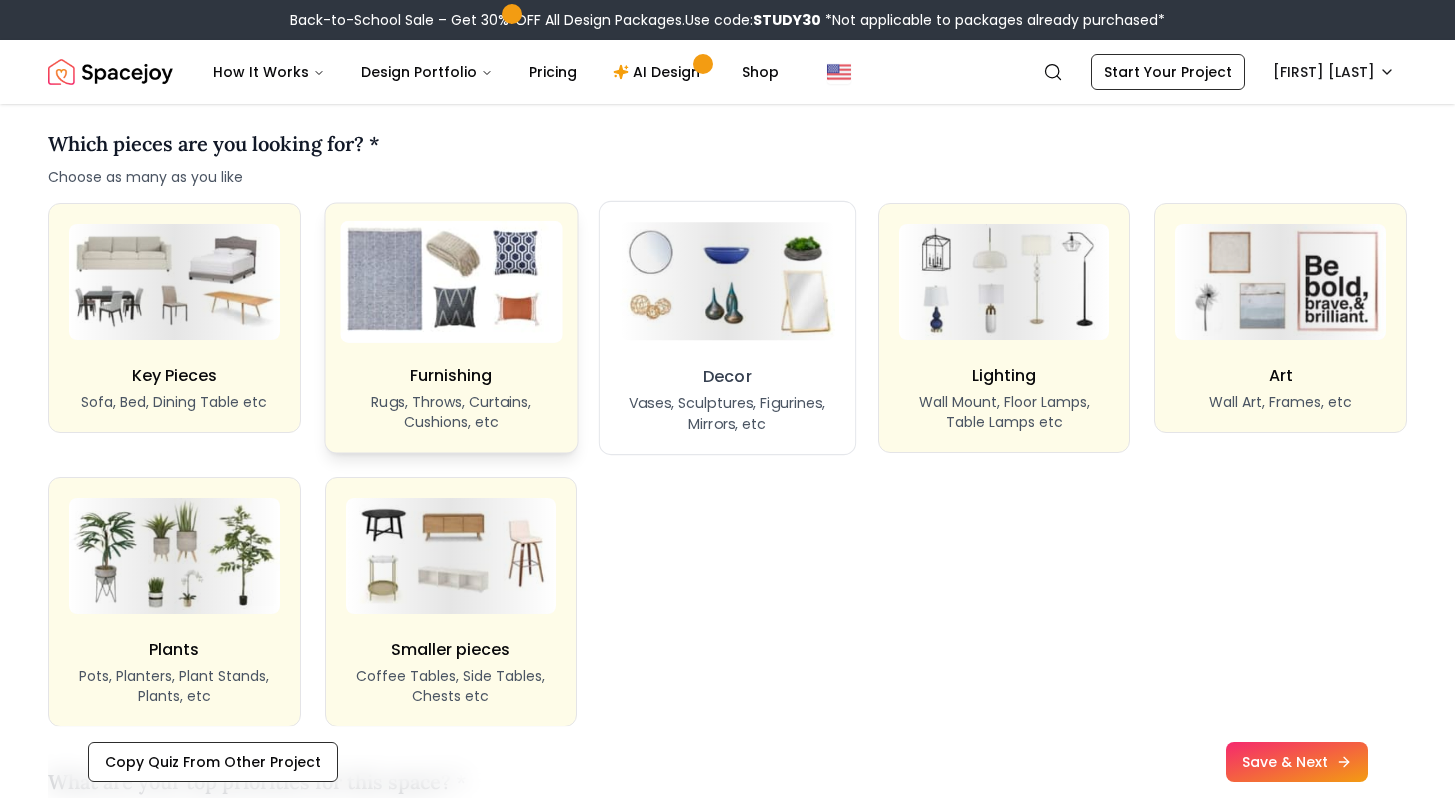 click at bounding box center [451, 282] 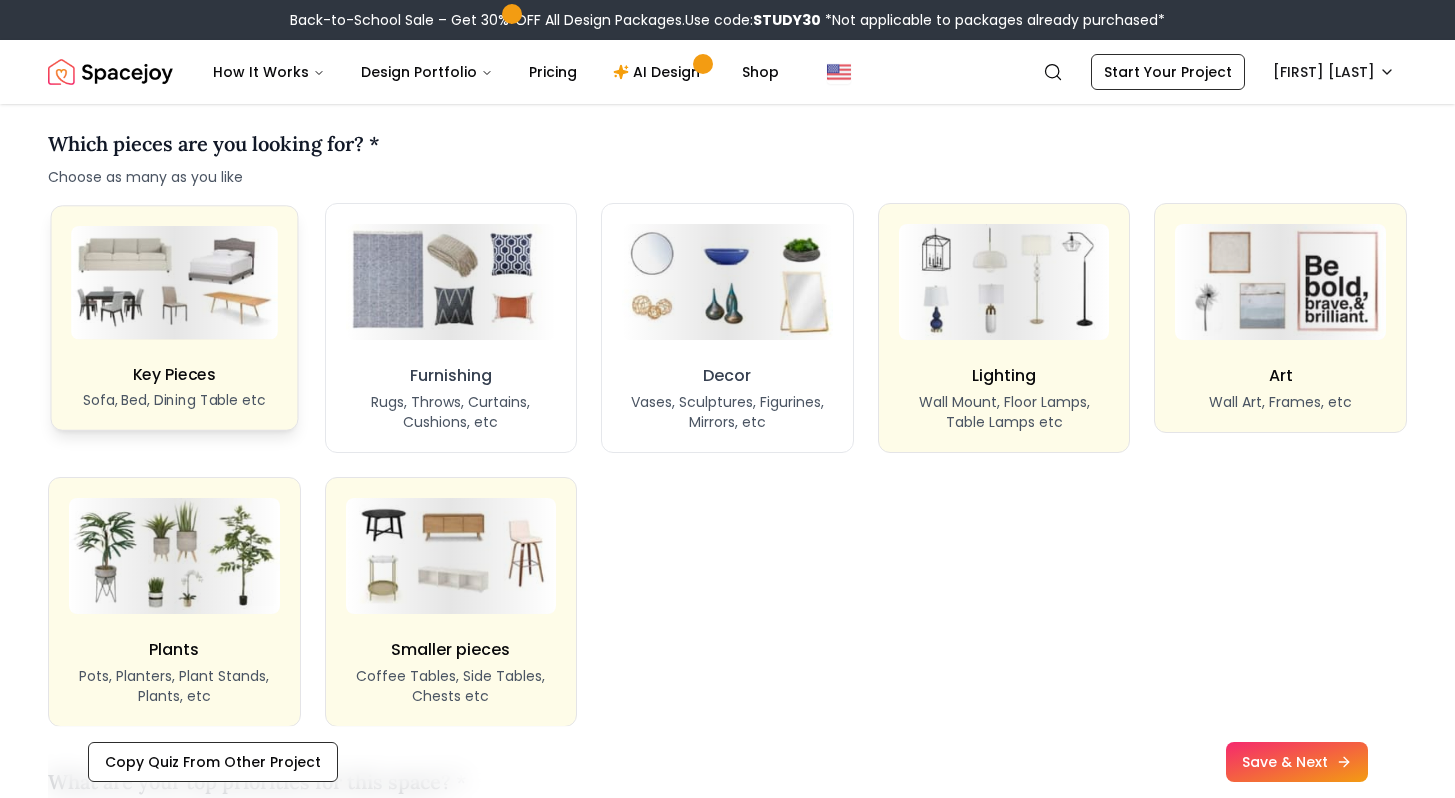 click on "Key Pieces Sofa, Bed, Dining Table etc" at bounding box center (175, 317) 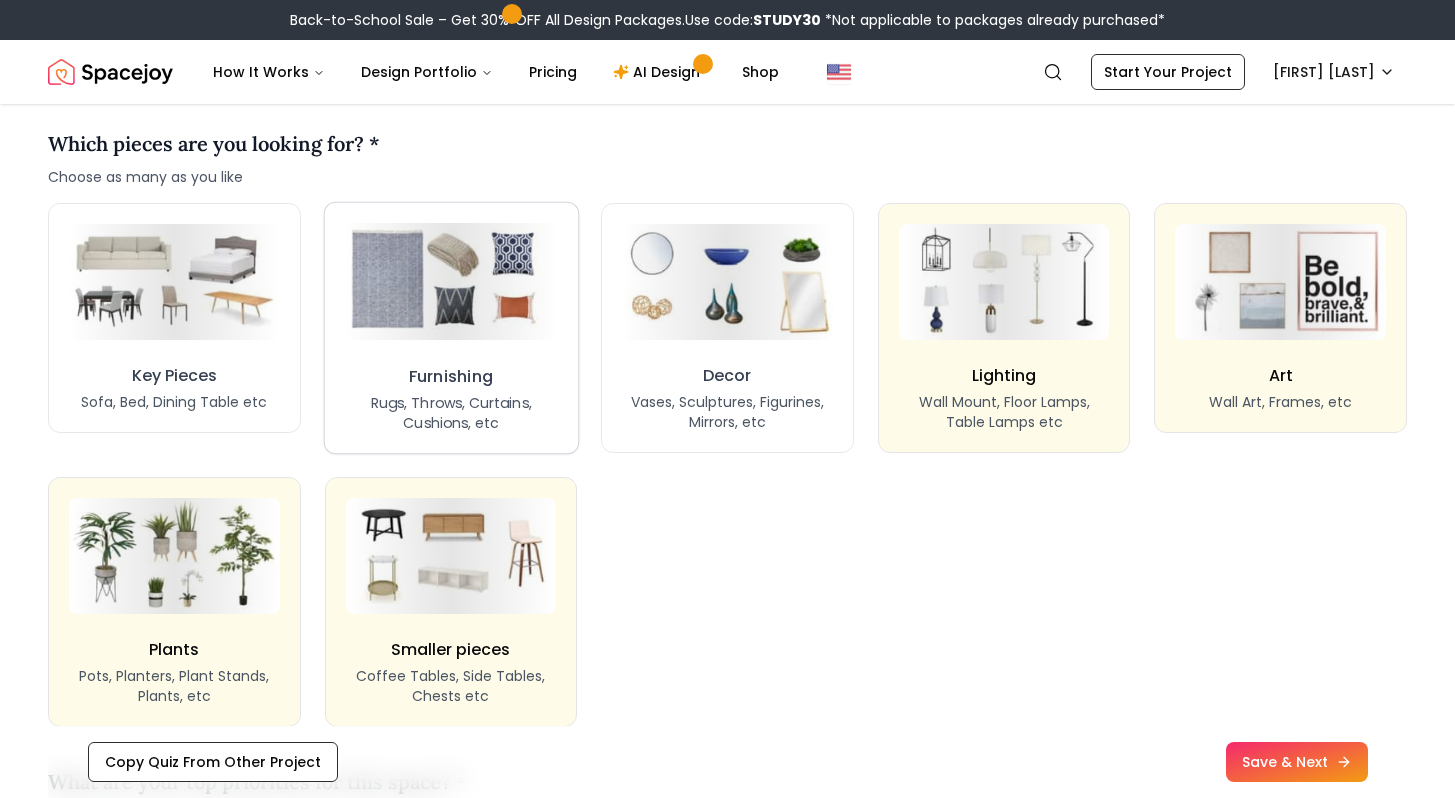 click on "Furnishing" at bounding box center (451, 376) 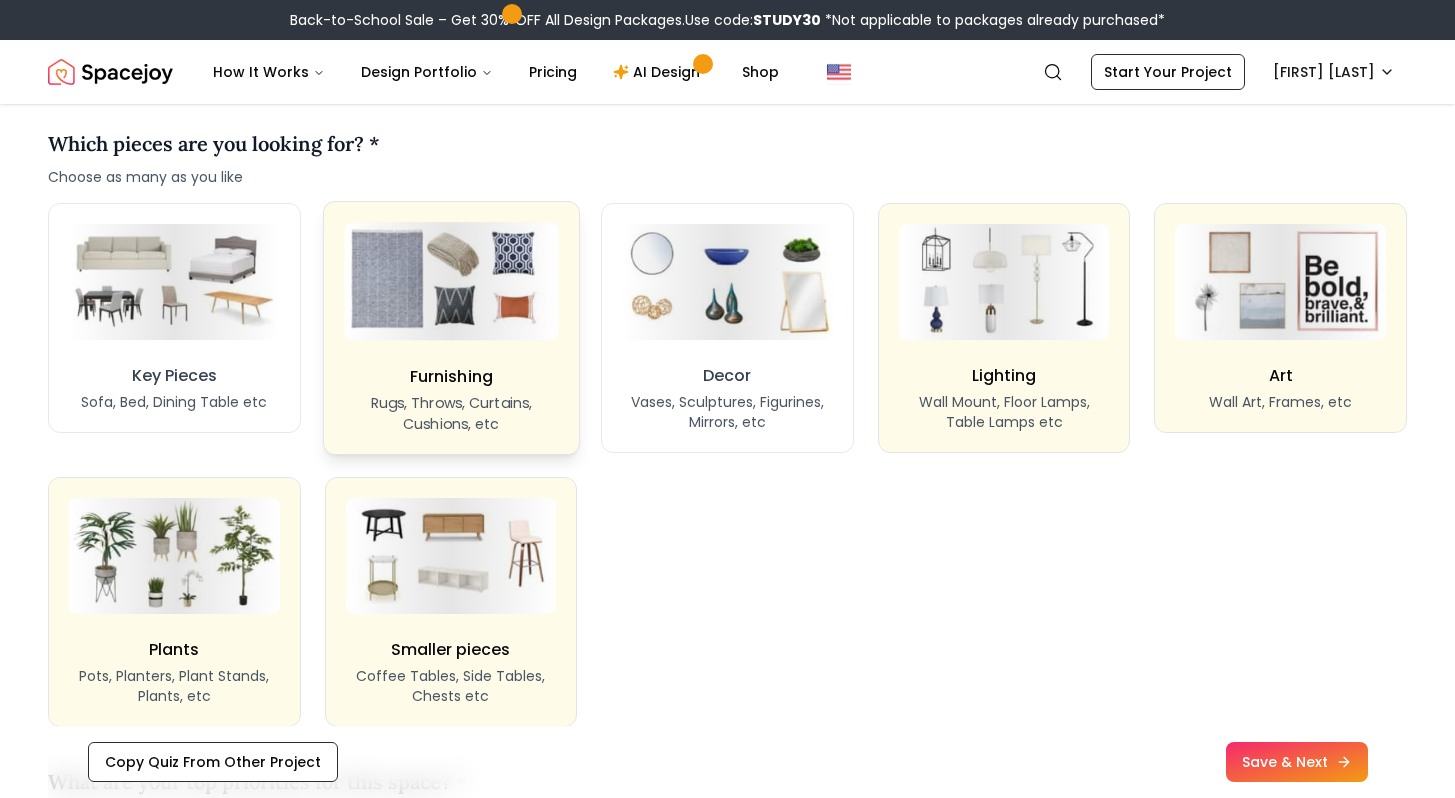 click on "Furnishing Rugs, Throws, Curtains, Cushions, etc" at bounding box center (451, 399) 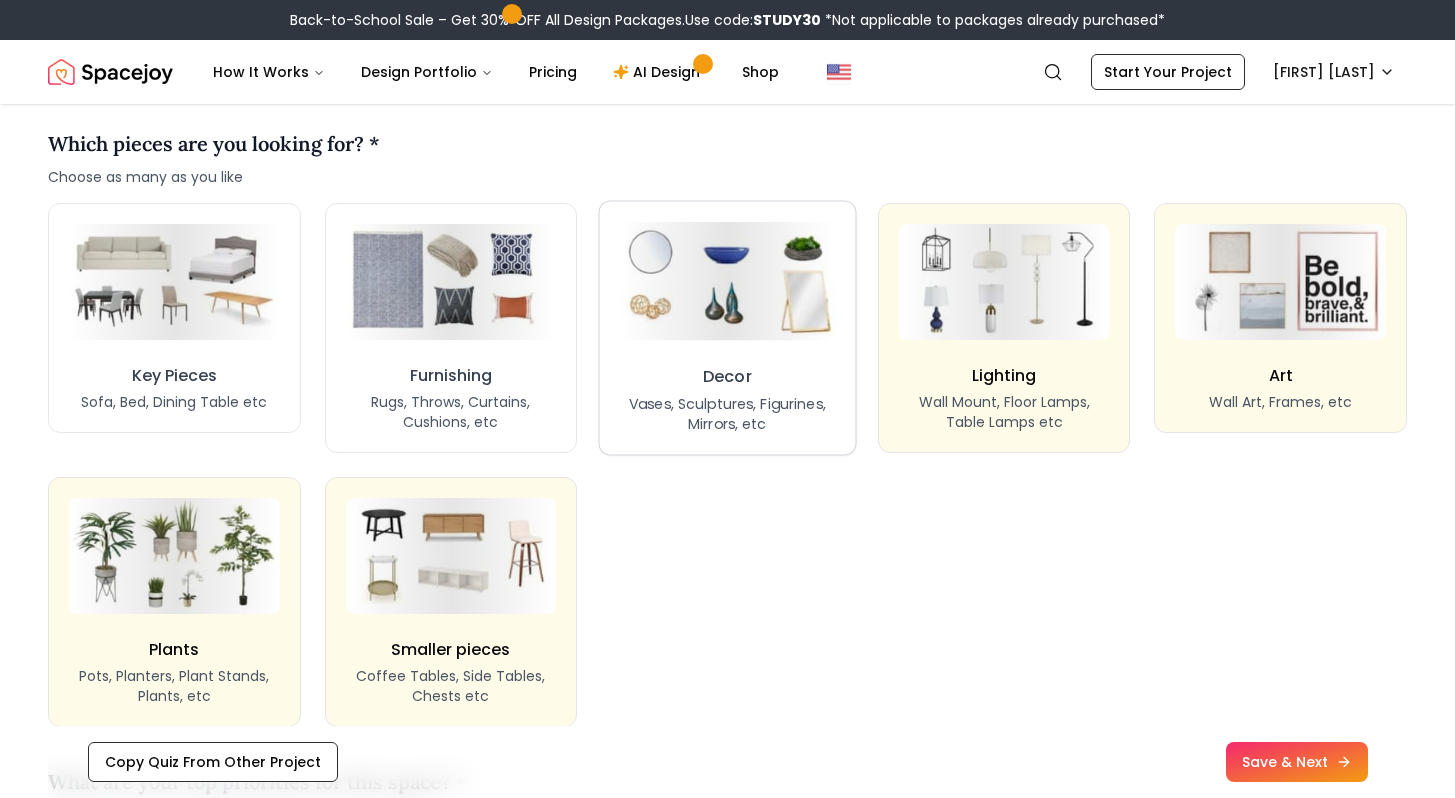 click on "Decor Vases, Sculptures, Figurines, Mirrors, etc" at bounding box center [727, 399] 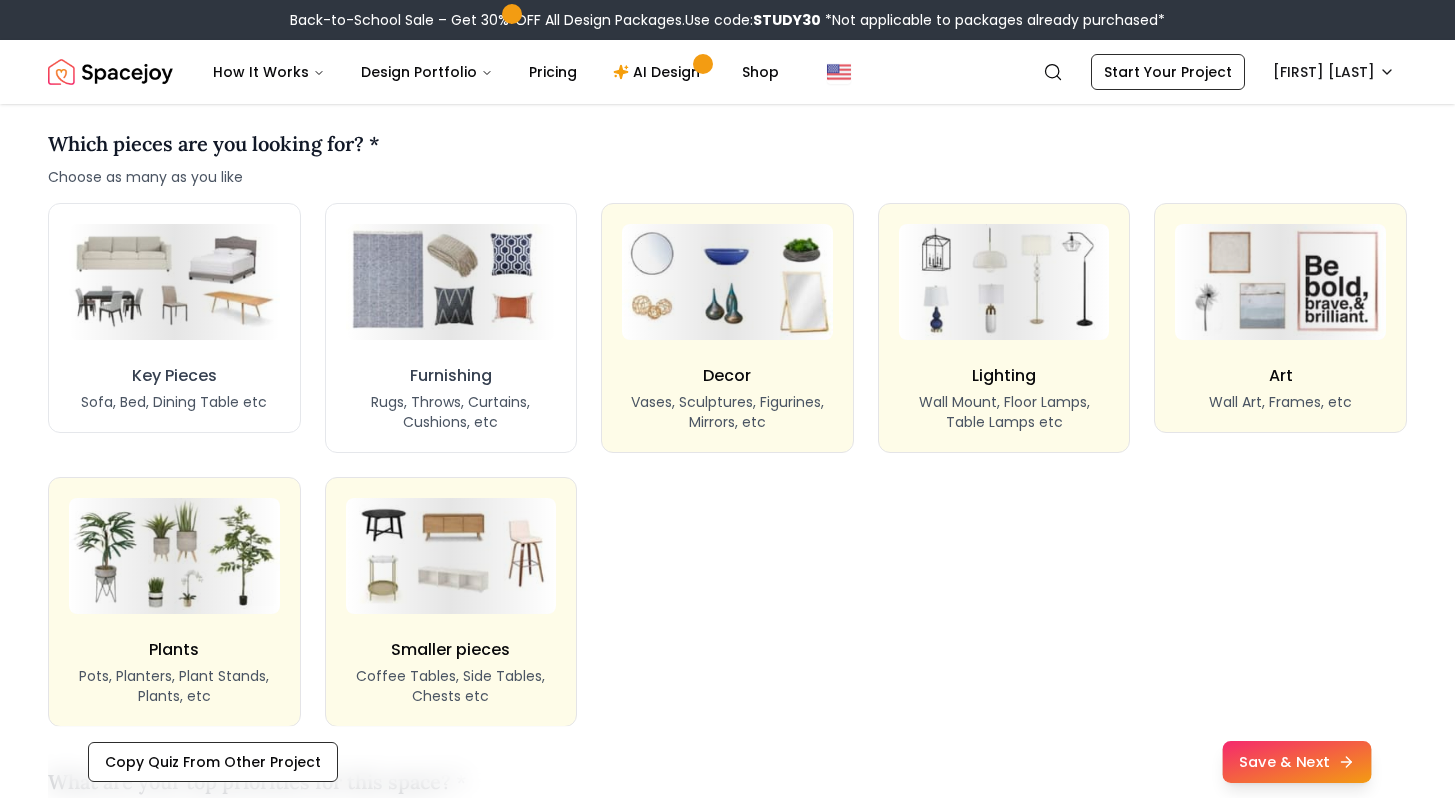 click on "Save & Next" at bounding box center [1296, 762] 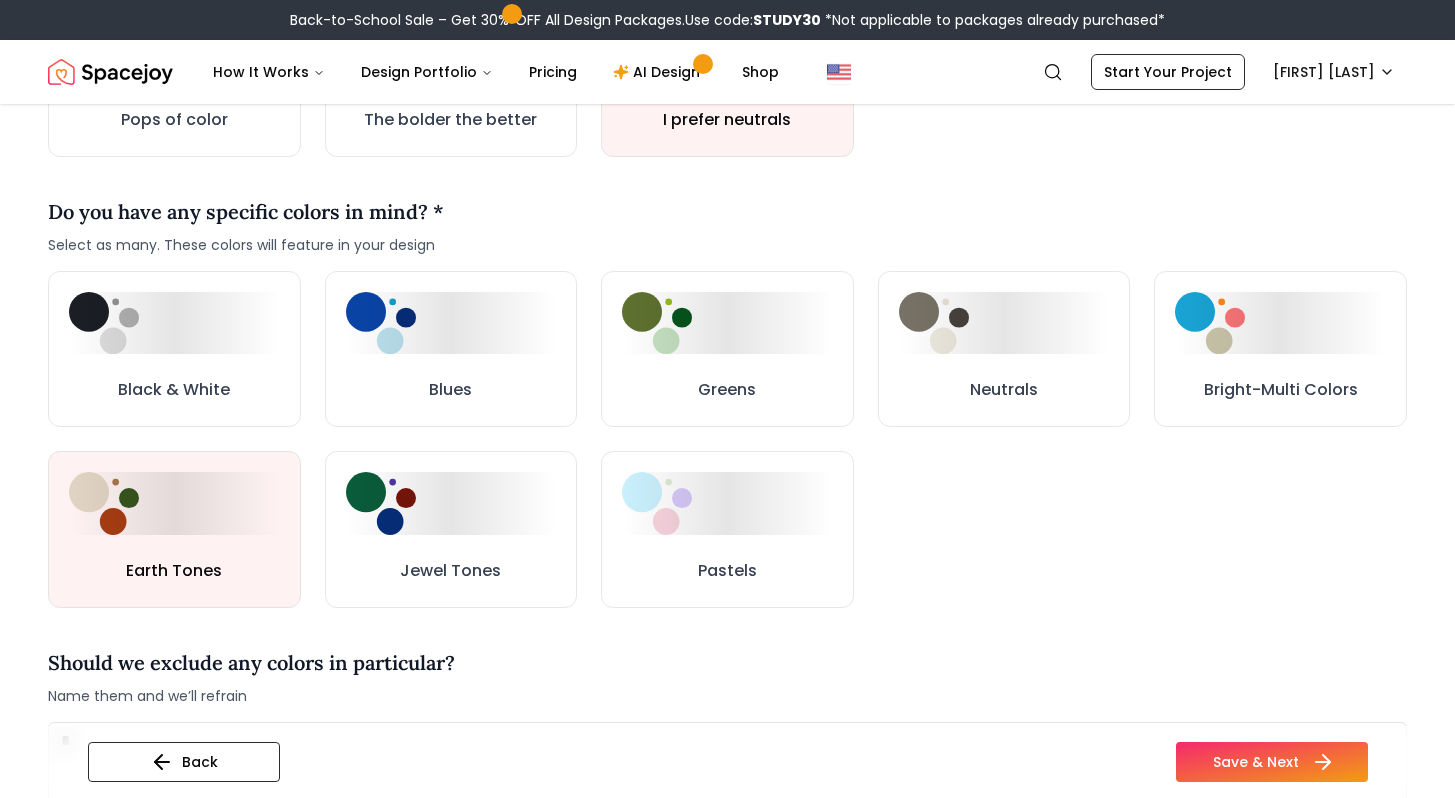 scroll, scrollTop: 863, scrollLeft: 0, axis: vertical 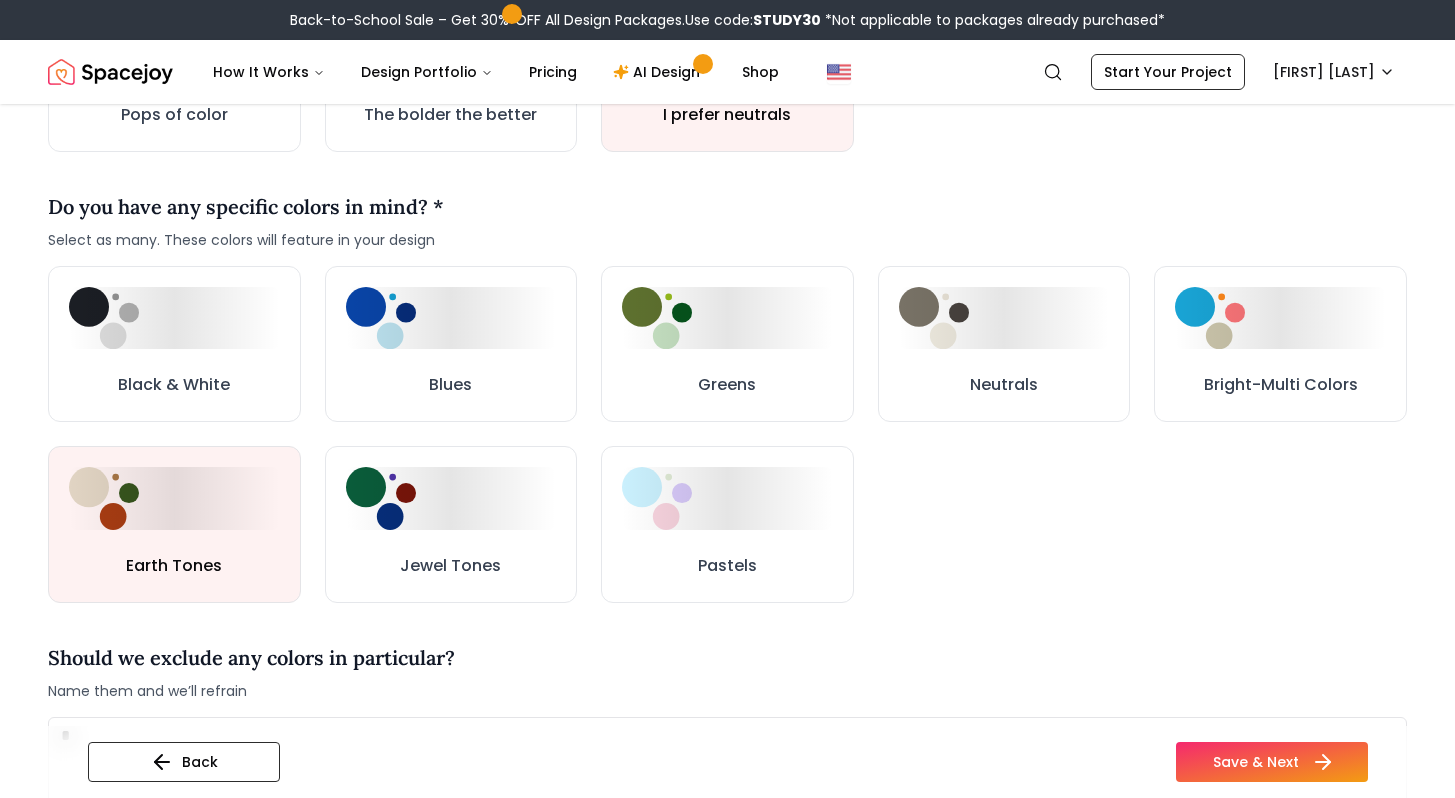 click on "Save & Next" at bounding box center [1272, 762] 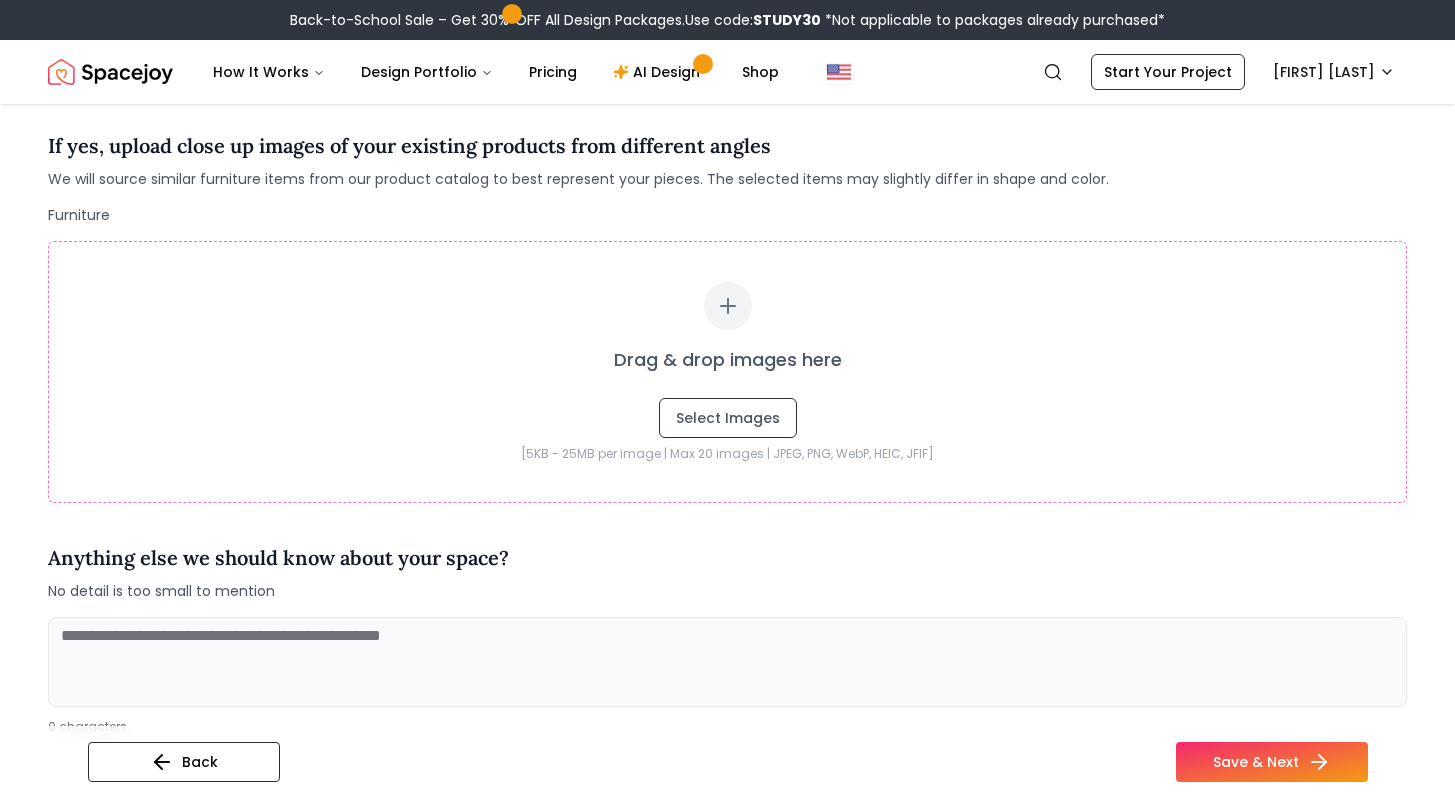 scroll, scrollTop: 435, scrollLeft: 0, axis: vertical 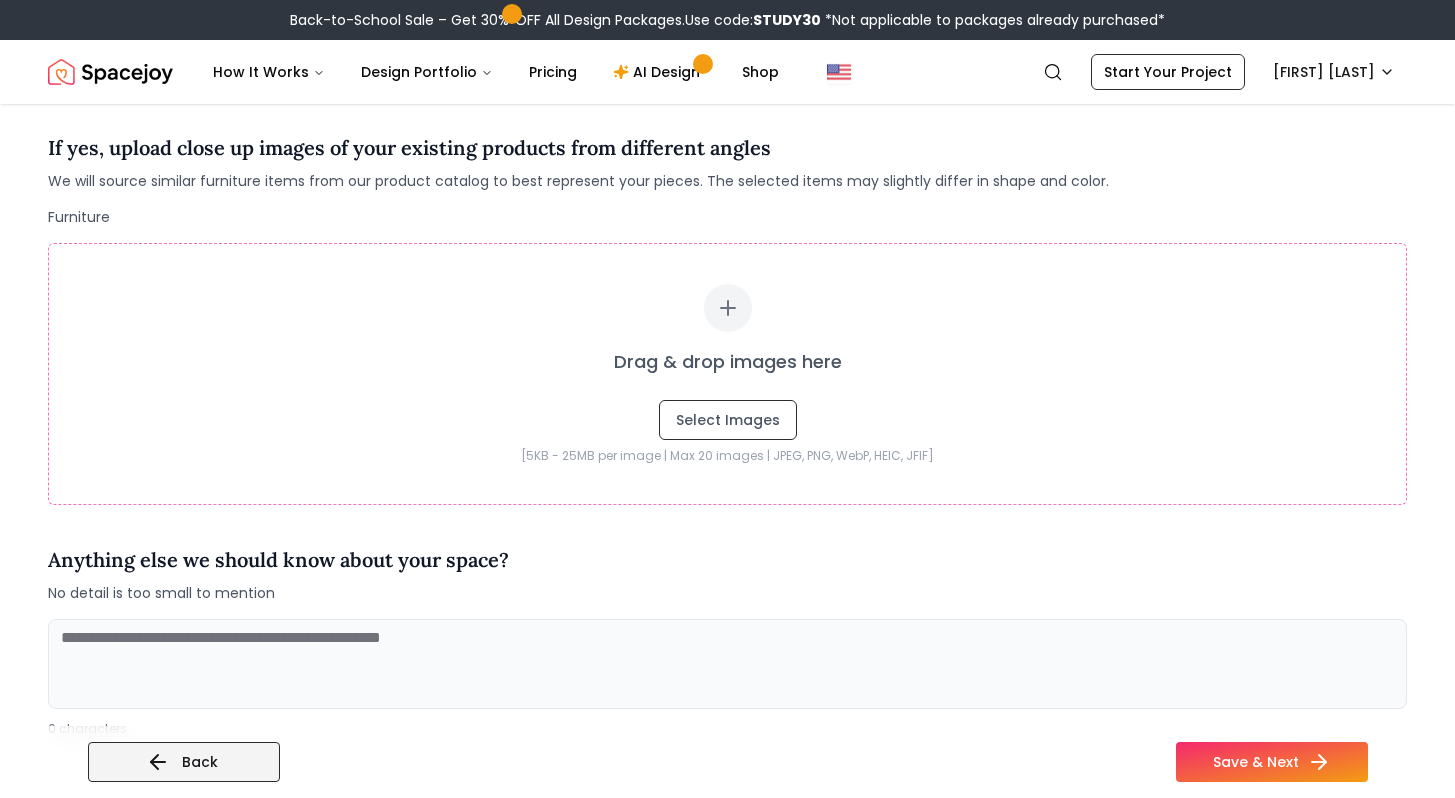 click on "Back" at bounding box center [184, 762] 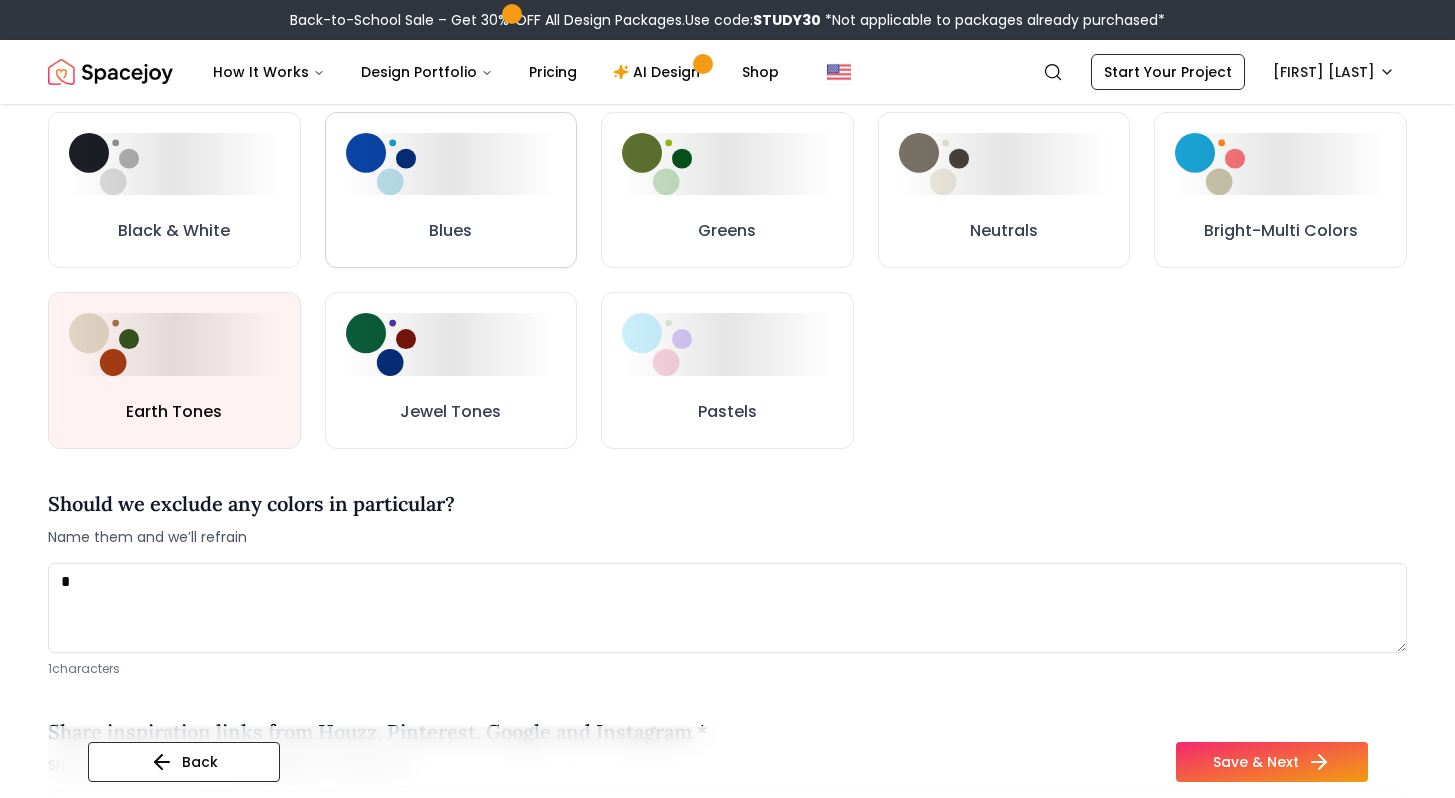 scroll, scrollTop: 1016, scrollLeft: 0, axis: vertical 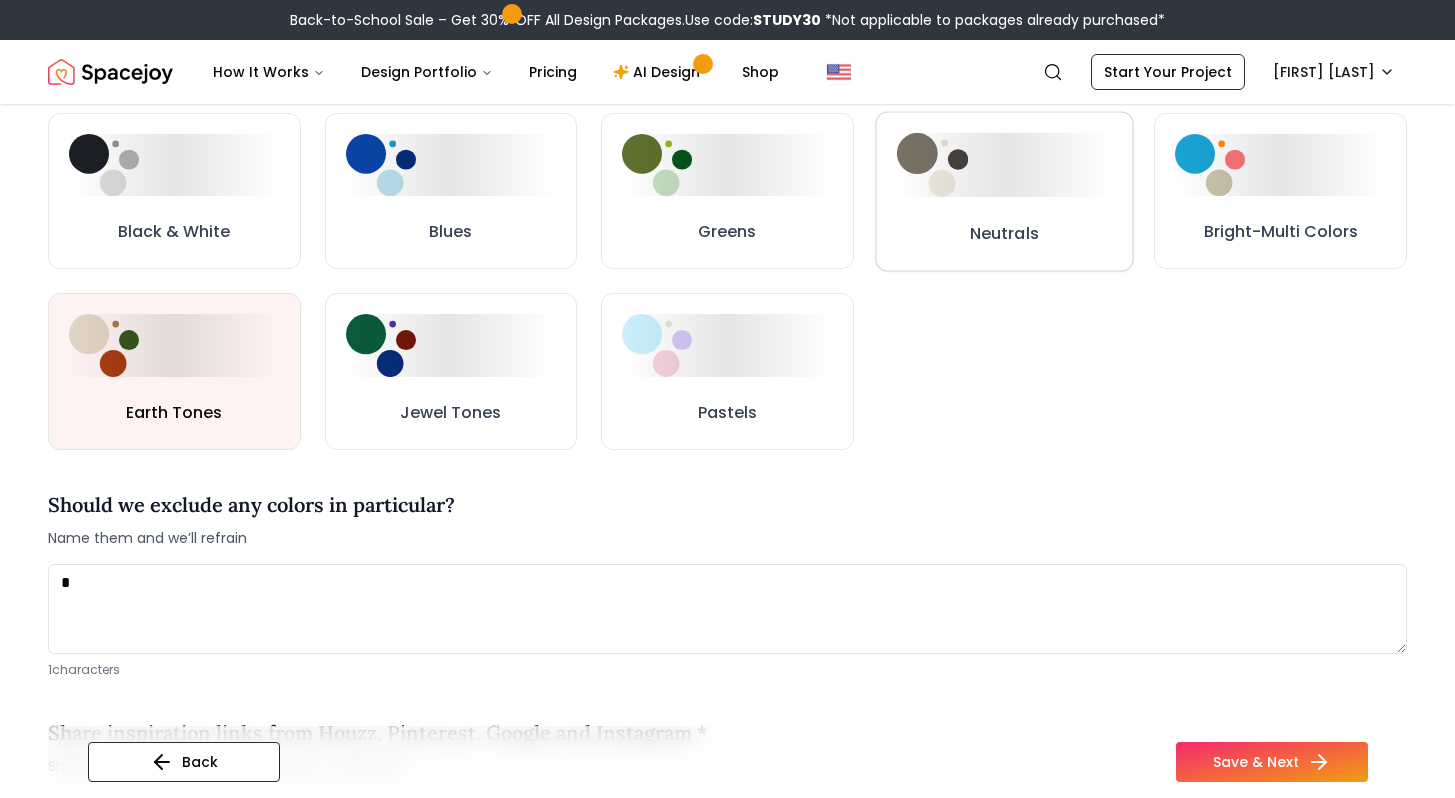 click at bounding box center (1004, 164) 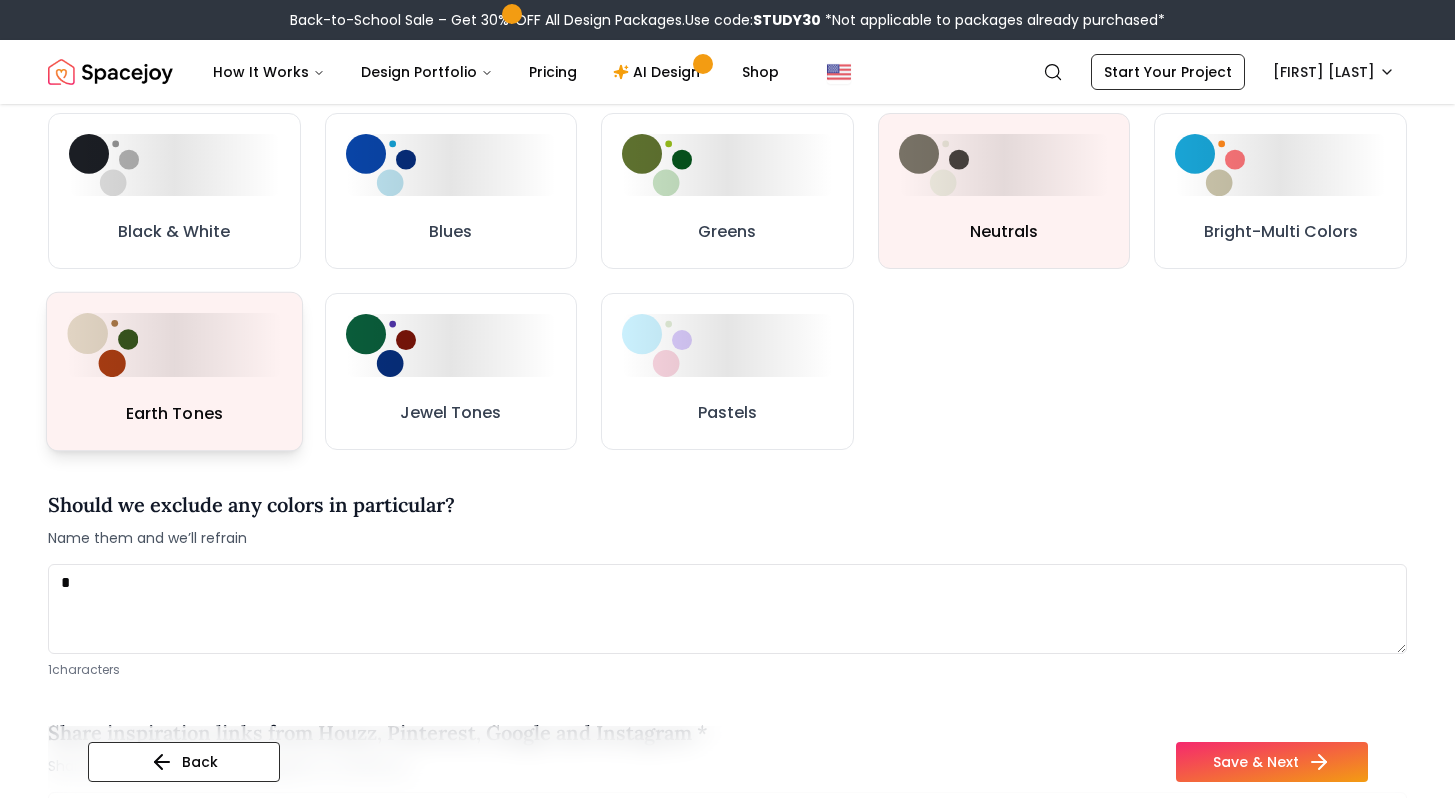click on "Earth Tones" at bounding box center [174, 371] 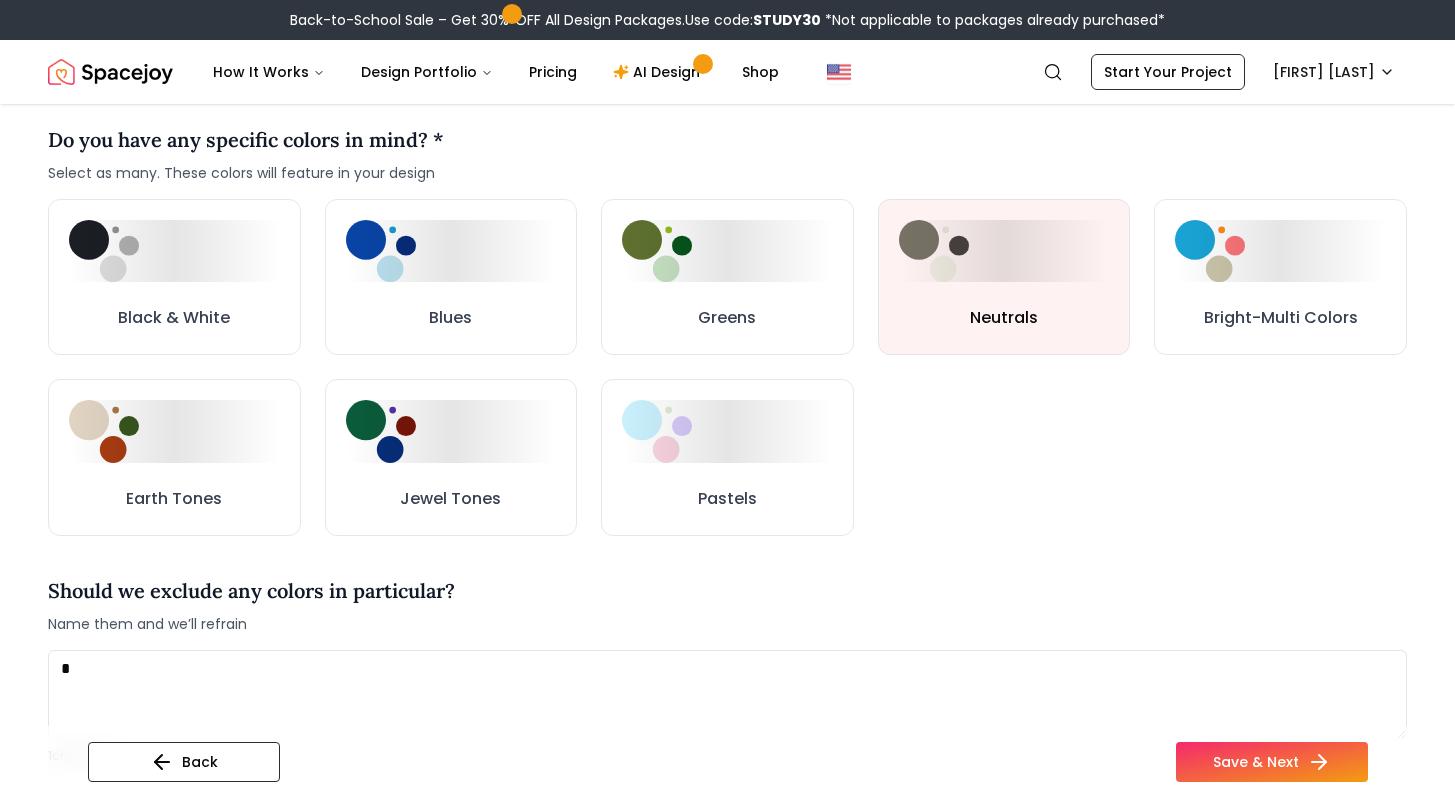 scroll, scrollTop: 902, scrollLeft: 0, axis: vertical 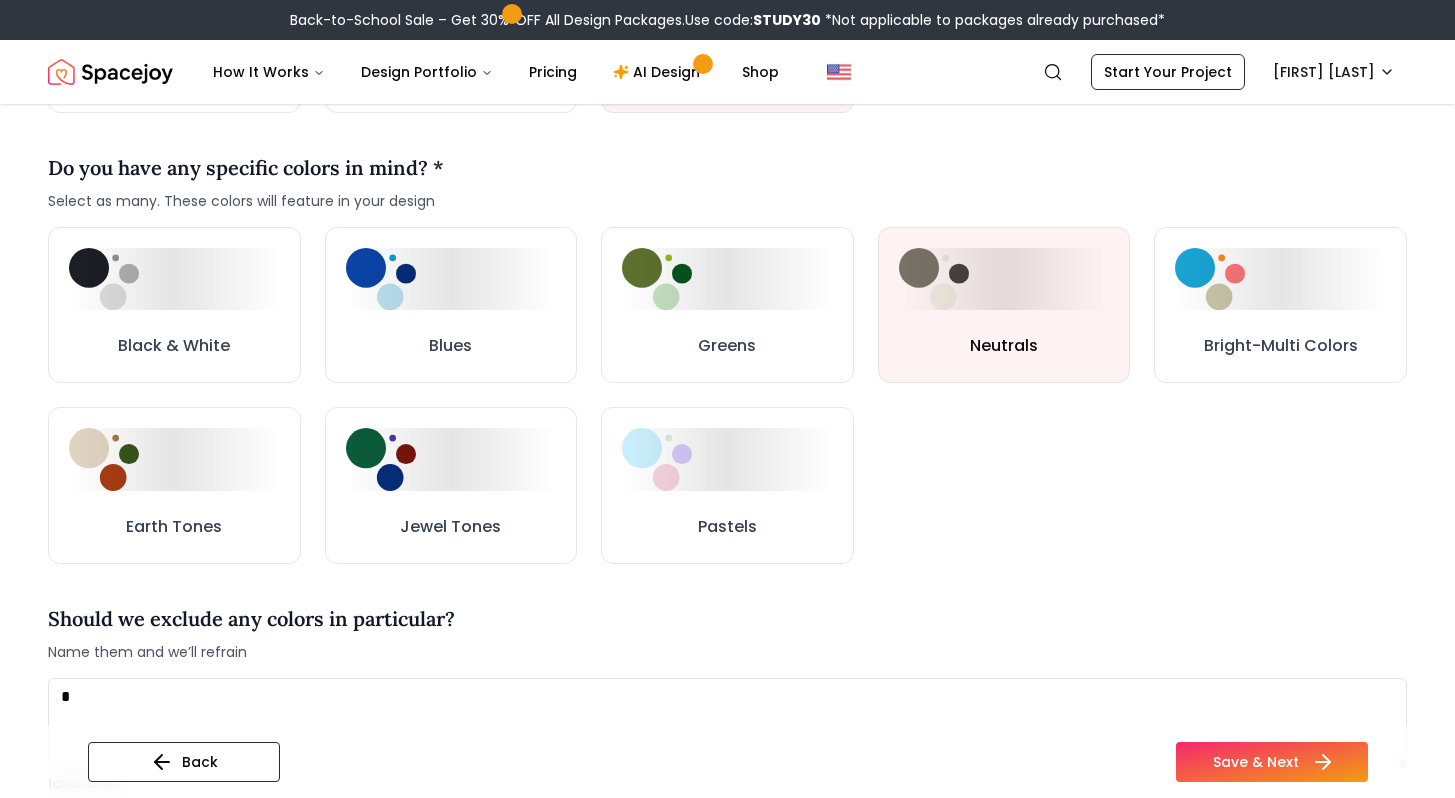 click on "Save & Next" at bounding box center [1272, 762] 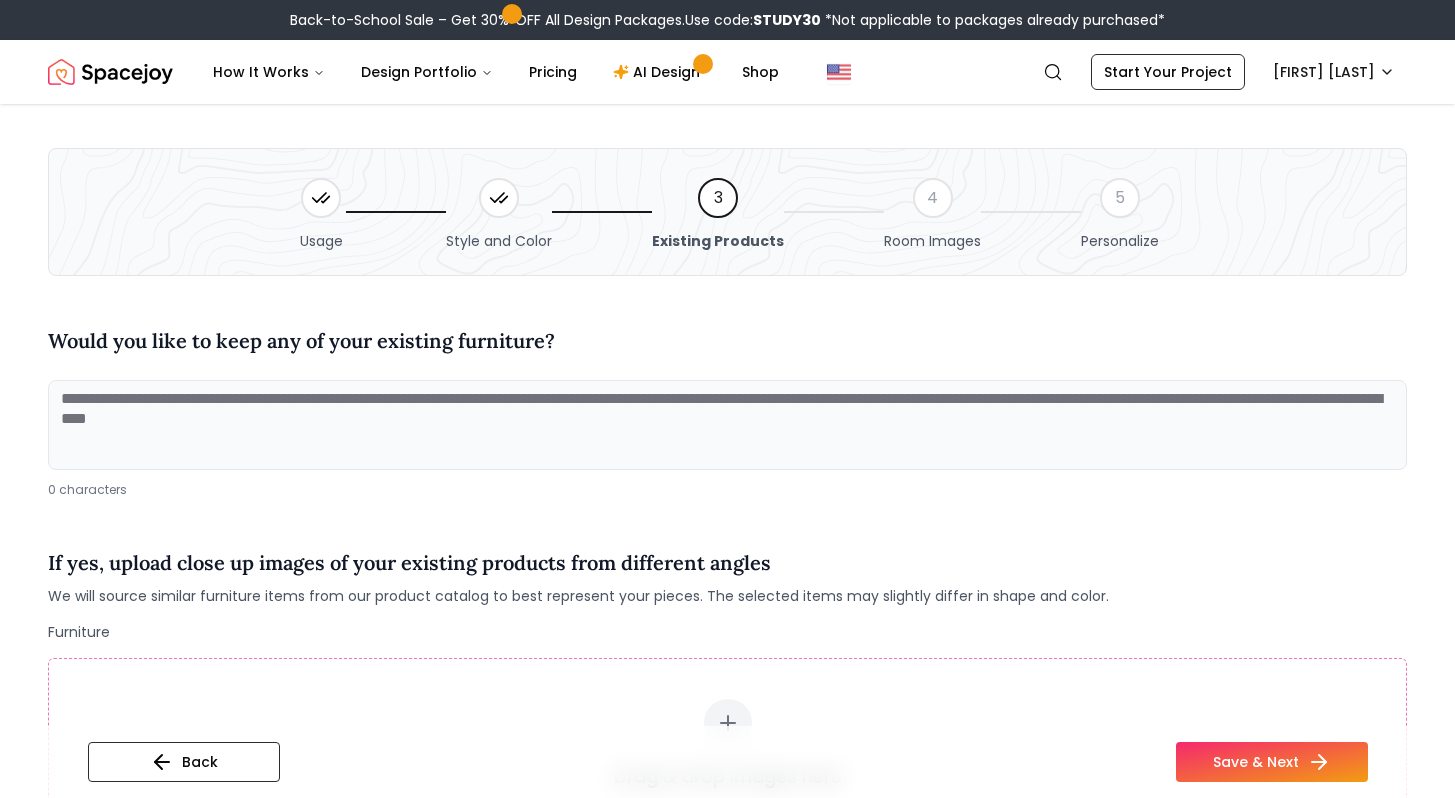 scroll, scrollTop: 24, scrollLeft: 0, axis: vertical 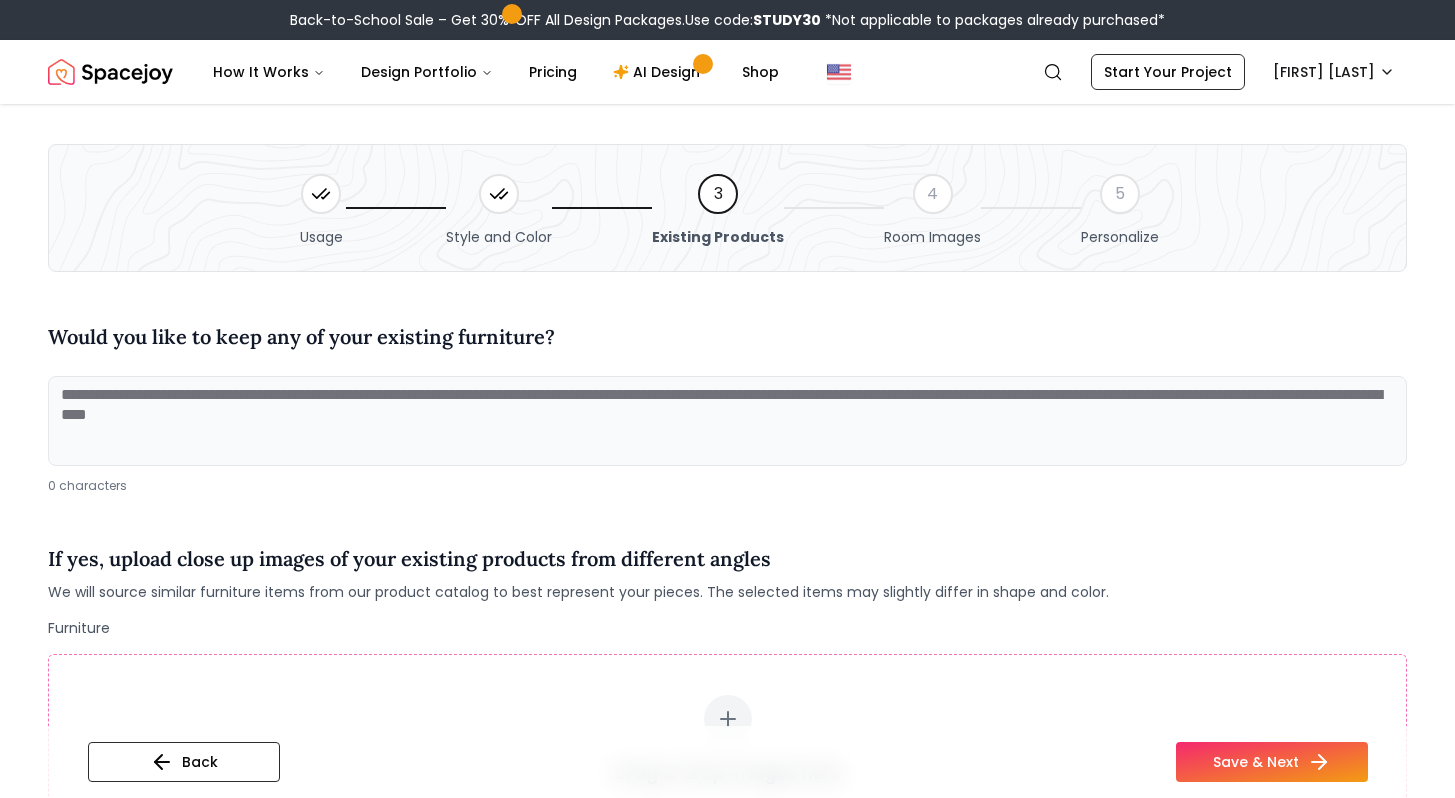 click at bounding box center (727, 421) 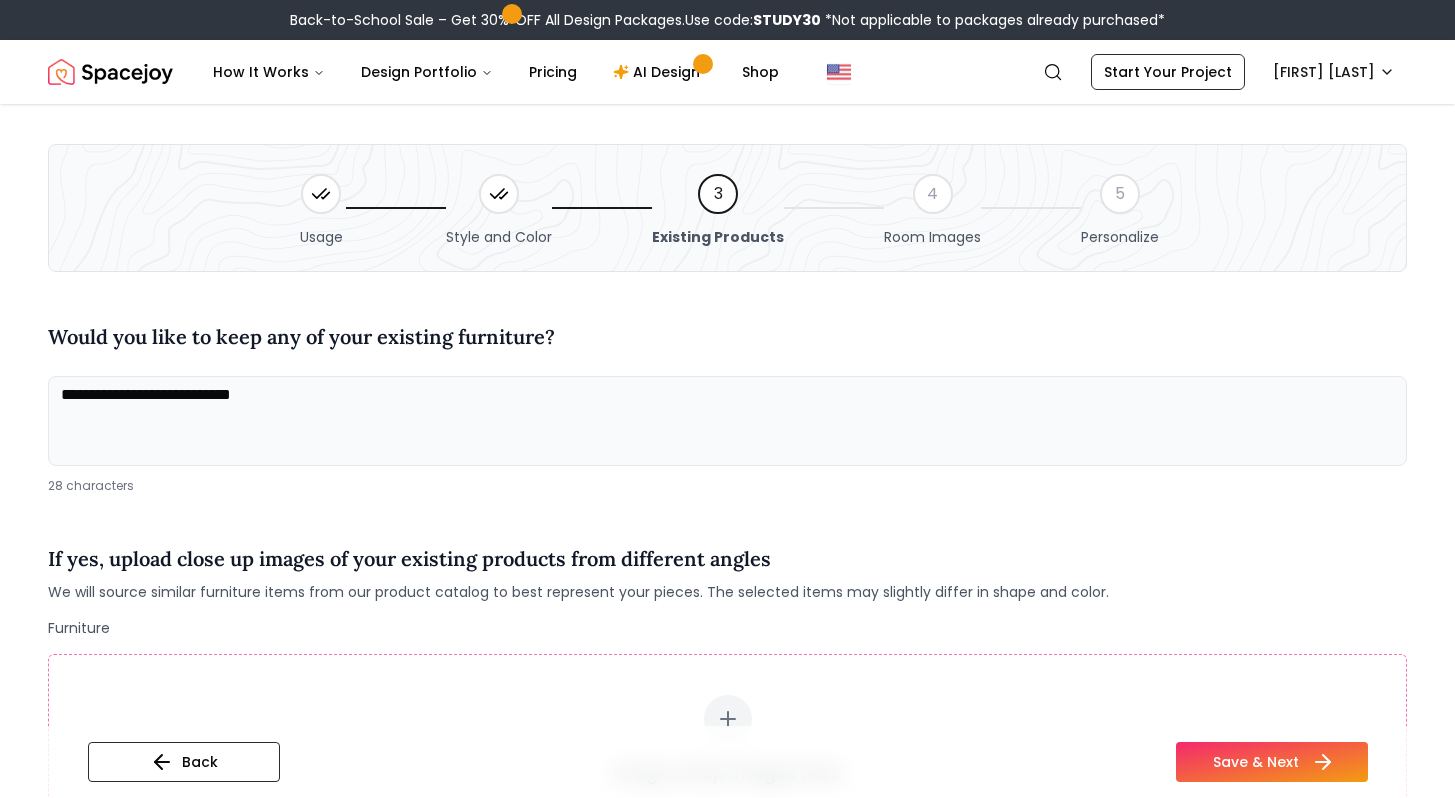 type on "**********" 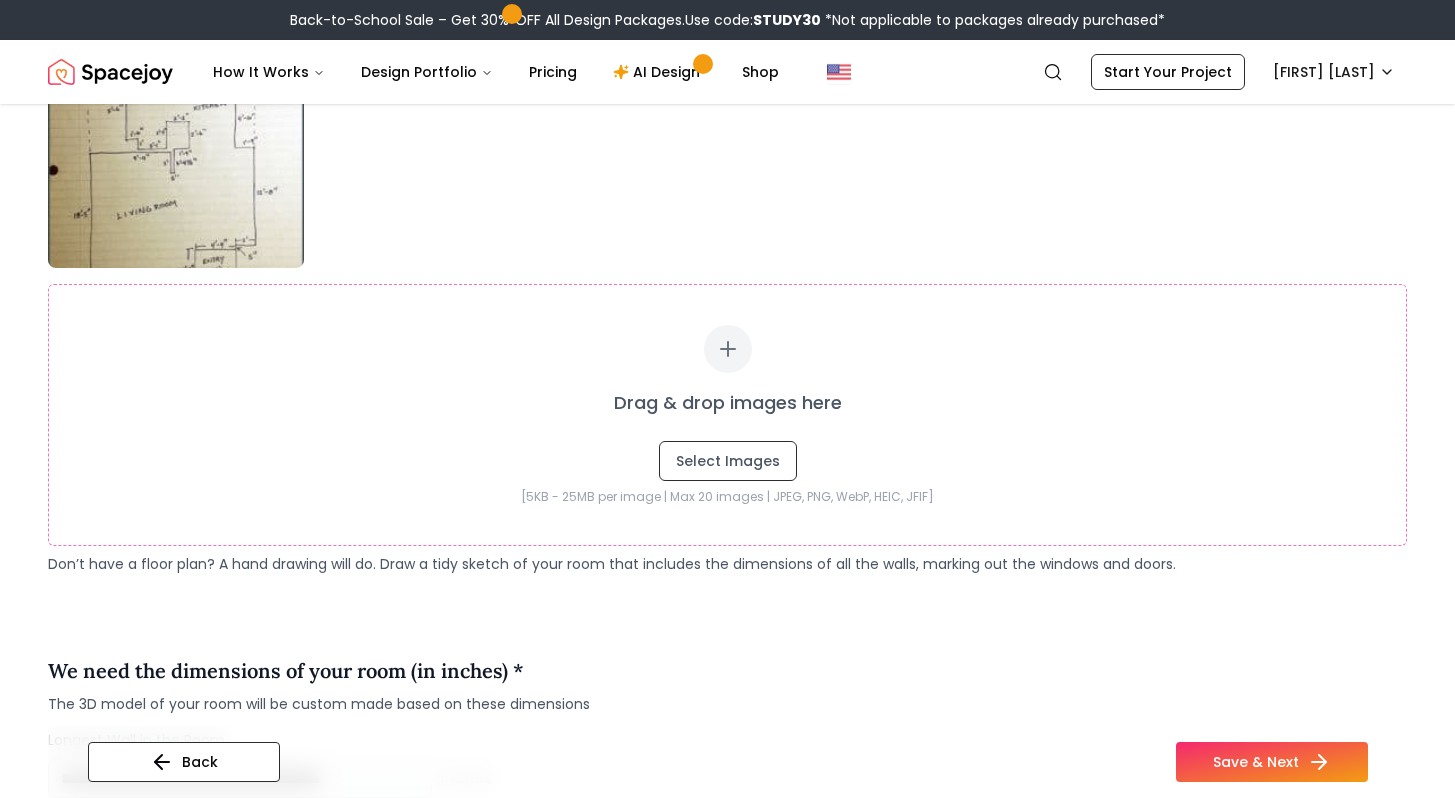 scroll, scrollTop: 916, scrollLeft: 0, axis: vertical 